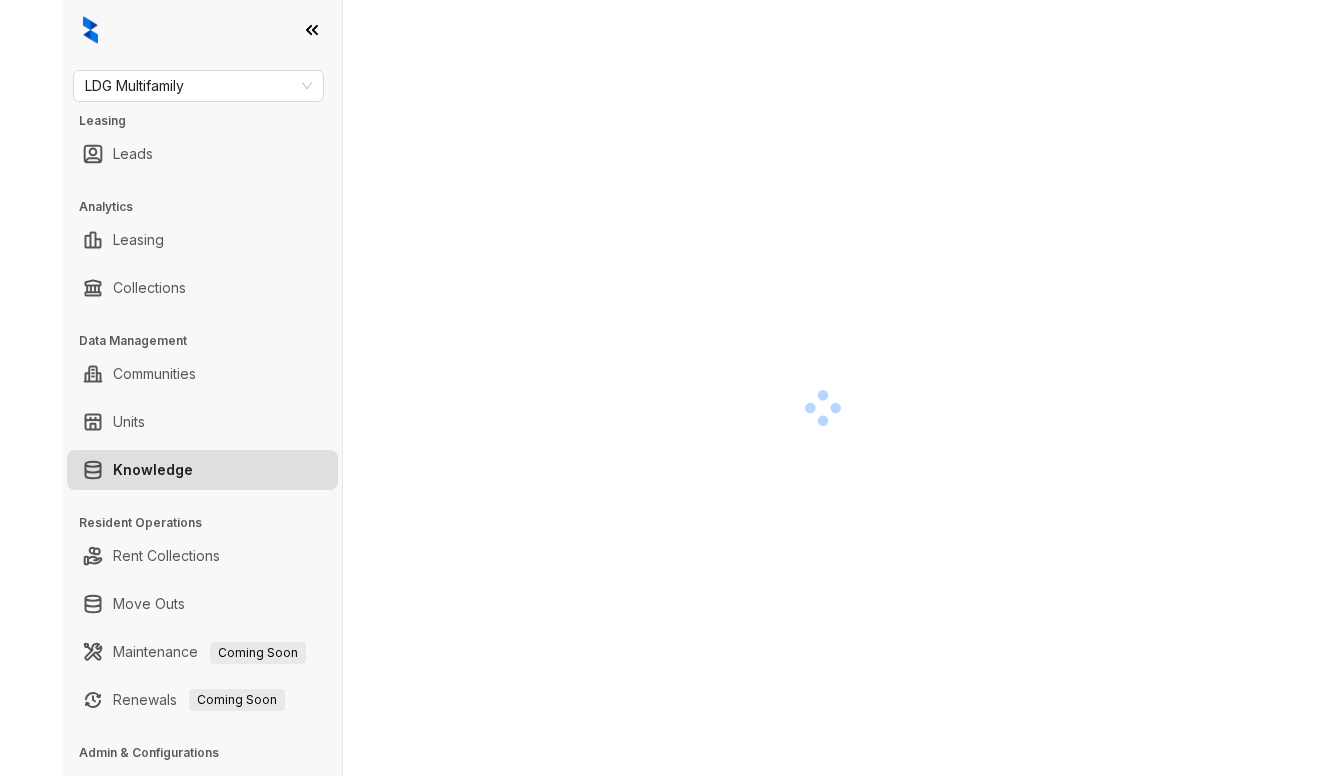 scroll, scrollTop: 0, scrollLeft: 0, axis: both 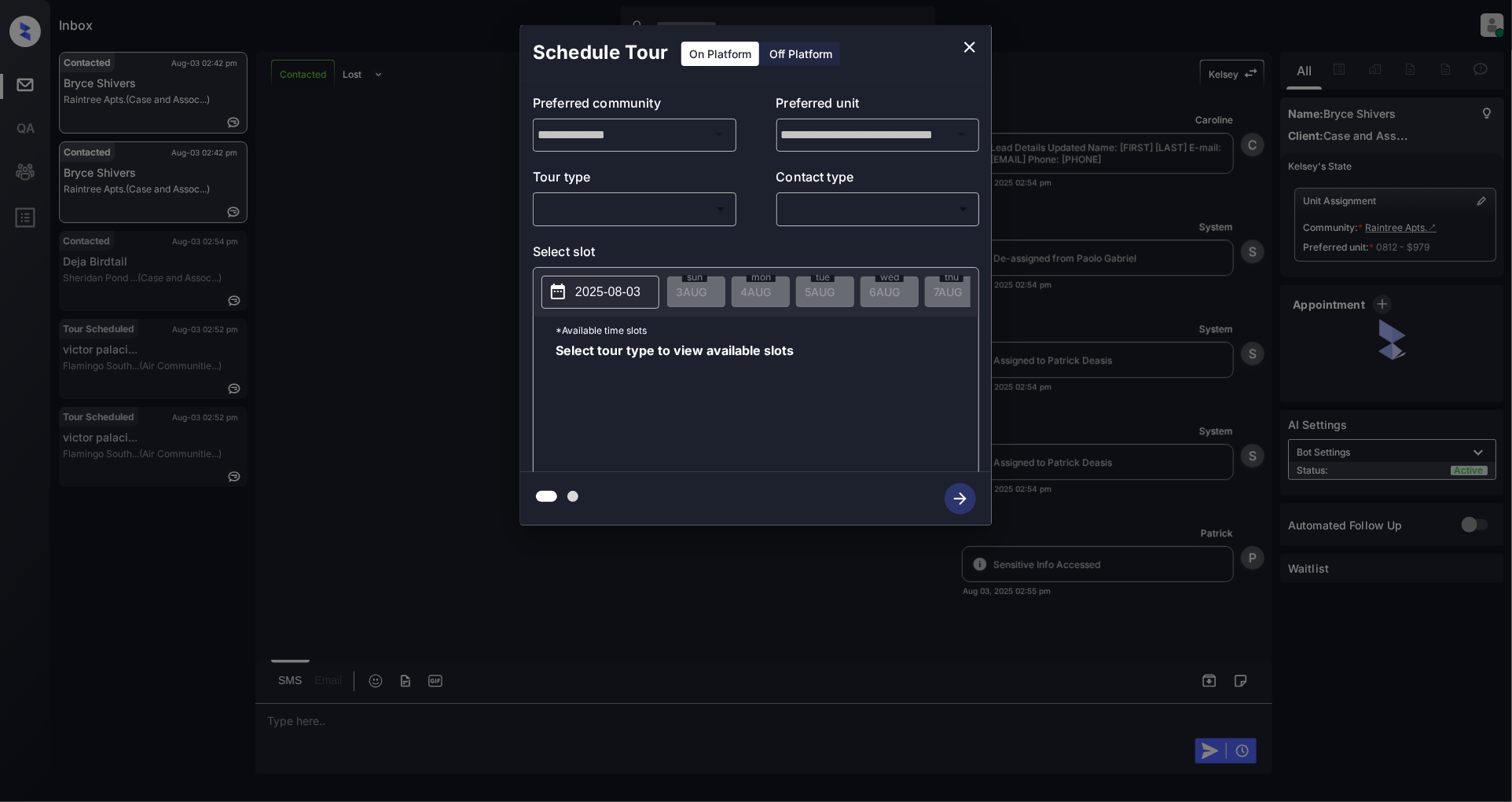 click on "Inbox Patrick Deasis Online Set yourself   offline Set yourself   on break Profile Switch to  light  mode Sign out Contacted Aug-03 02:42 pm   Bryce Shivers Raintree Apts.  (Case and Assoc...) Contacted Aug-03 02:42 pm   Bryce Shivers Raintree Apts.  (Case and Assoc...) Contacted Aug-03 02:54 pm   Deja Birdtail Sheridan Pond ...  (Case and Assoc...) Tour Scheduled Aug-03 02:52 pm   victor  palaci... Flamingo South...  (Air Communitie...) Tour Scheduled Aug-03 02:52 pm   victor  palaci... Flamingo South...  (Air Communitie...) Contacted Lost Lead Sentiment: Angry Upon sliding the acknowledgement:  Lead will move to lost stage. * ​ SMS and call option will be set to opt out. AFM will be turned off for the lead. Kelsey New Message Kelsey Notes Note: https://conversation.getzuma.com/688f97b3a21321a447042332 - Paste this link into your browser to view Kelsey’s conversation with the prospect Aug 03, 2025 10:09 am K New Message Agent Lead created via leadPoller in Inbound stage. Aug 03, 2025 10:09 am A Zuma Z A" at bounding box center [756, 401] 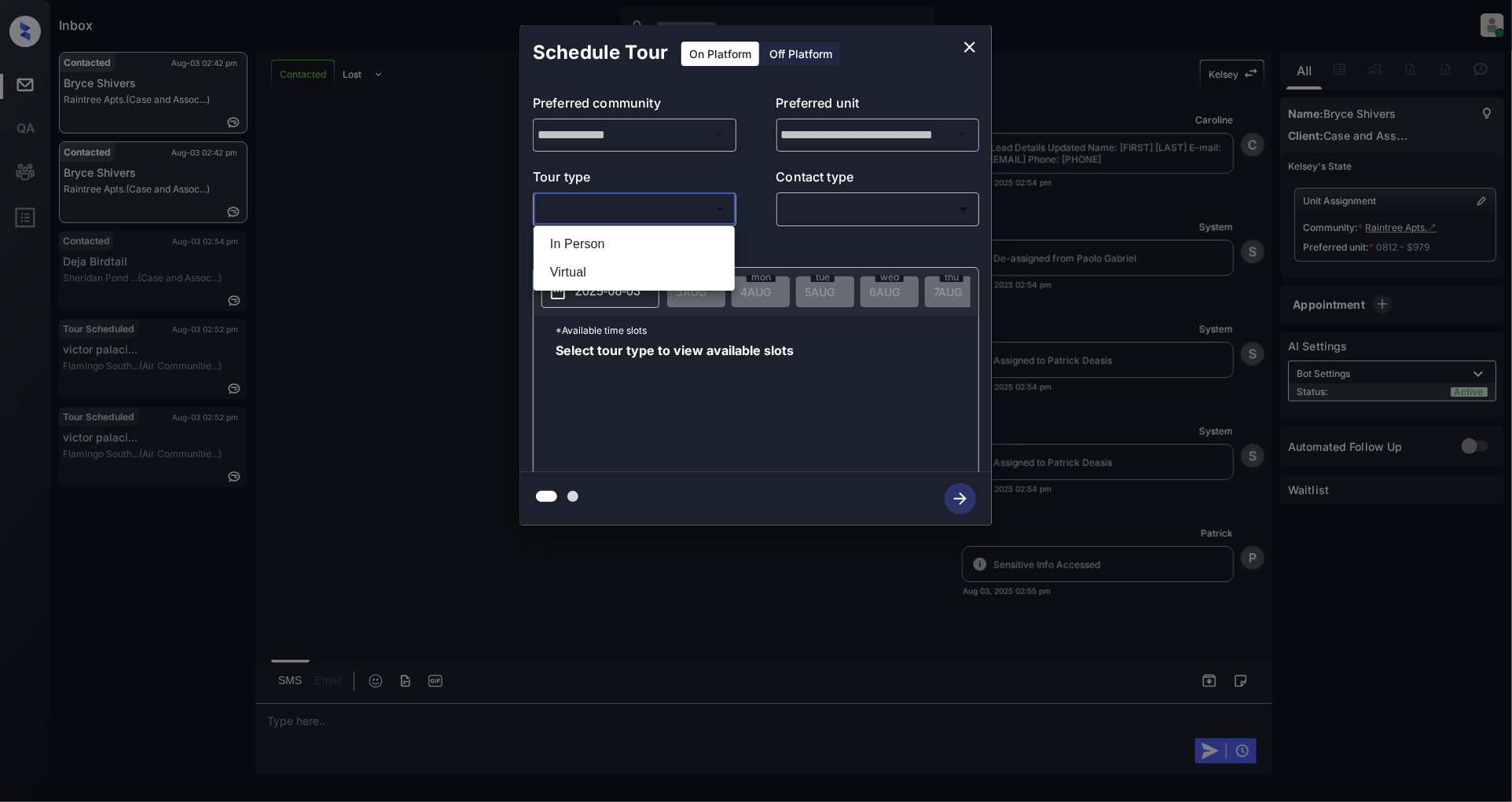 click on "In Person" at bounding box center [634, 244] 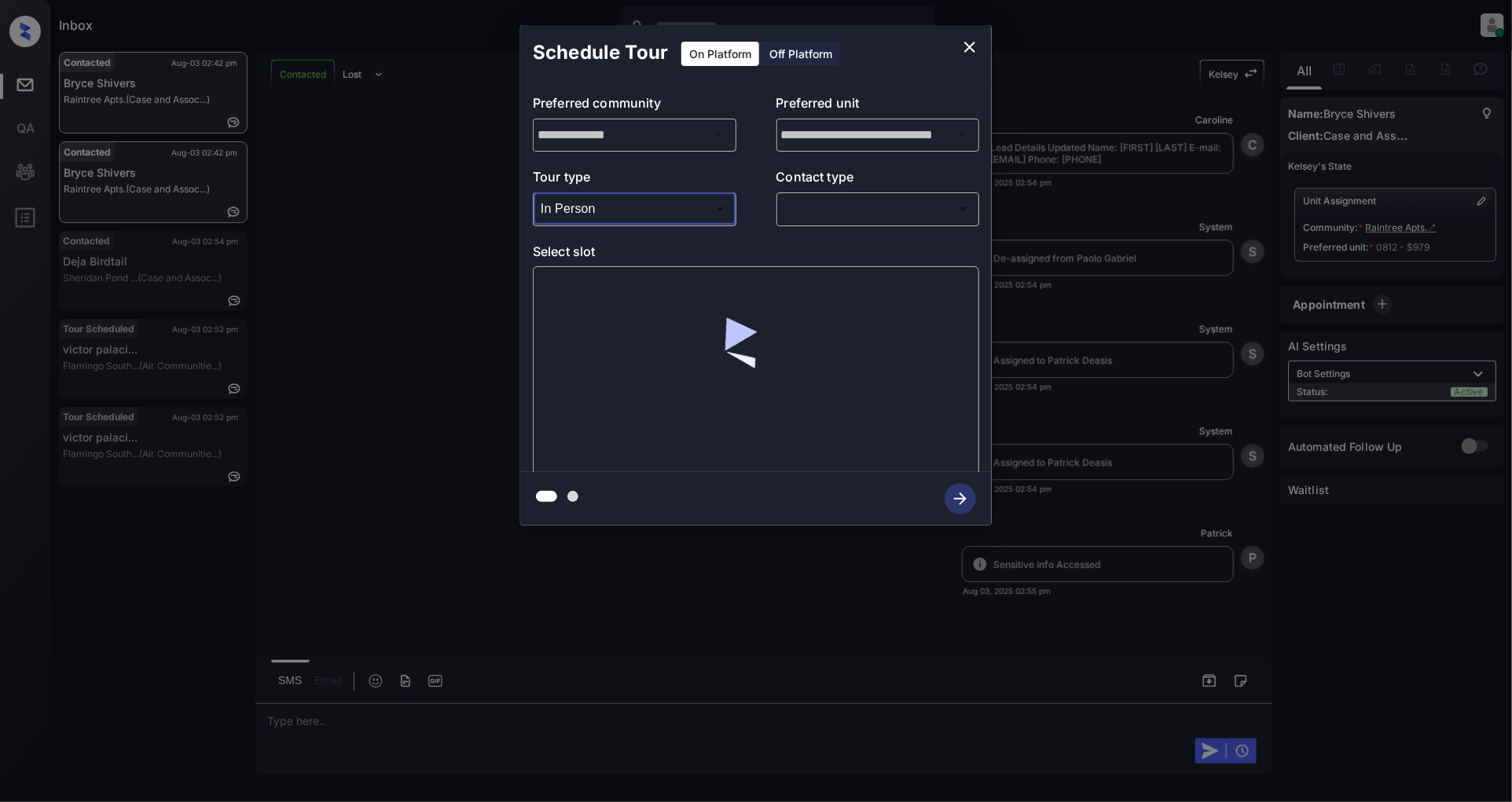 click on "Inbox Patrick Deasis Online Set yourself   offline Set yourself   on break Profile Switch to  light  mode Sign out Contacted Aug-03 02:42 pm   Bryce Shivers Raintree Apts.  (Case and Assoc...) Contacted Aug-03 02:42 pm   Bryce Shivers Raintree Apts.  (Case and Assoc...) Contacted Aug-03 02:54 pm   Deja Birdtail Sheridan Pond ...  (Case and Assoc...) Tour Scheduled Aug-03 02:52 pm   victor  palaci... Flamingo South...  (Air Communitie...) Tour Scheduled Aug-03 02:52 pm   victor  palaci... Flamingo South...  (Air Communitie...) Contacted Lost Lead Sentiment: Angry Upon sliding the acknowledgement:  Lead will move to lost stage. * ​ SMS and call option will be set to opt out. AFM will be turned off for the lead. Kelsey New Message Kelsey Notes Note: https://conversation.getzuma.com/688f97b3a21321a447042332 - Paste this link into your browser to view Kelsey’s conversation with the prospect Aug 03, 2025 10:09 am K New Message Agent Lead created via leadPoller in Inbound stage. Aug 03, 2025 10:09 am A Zuma Z A" at bounding box center [756, 401] 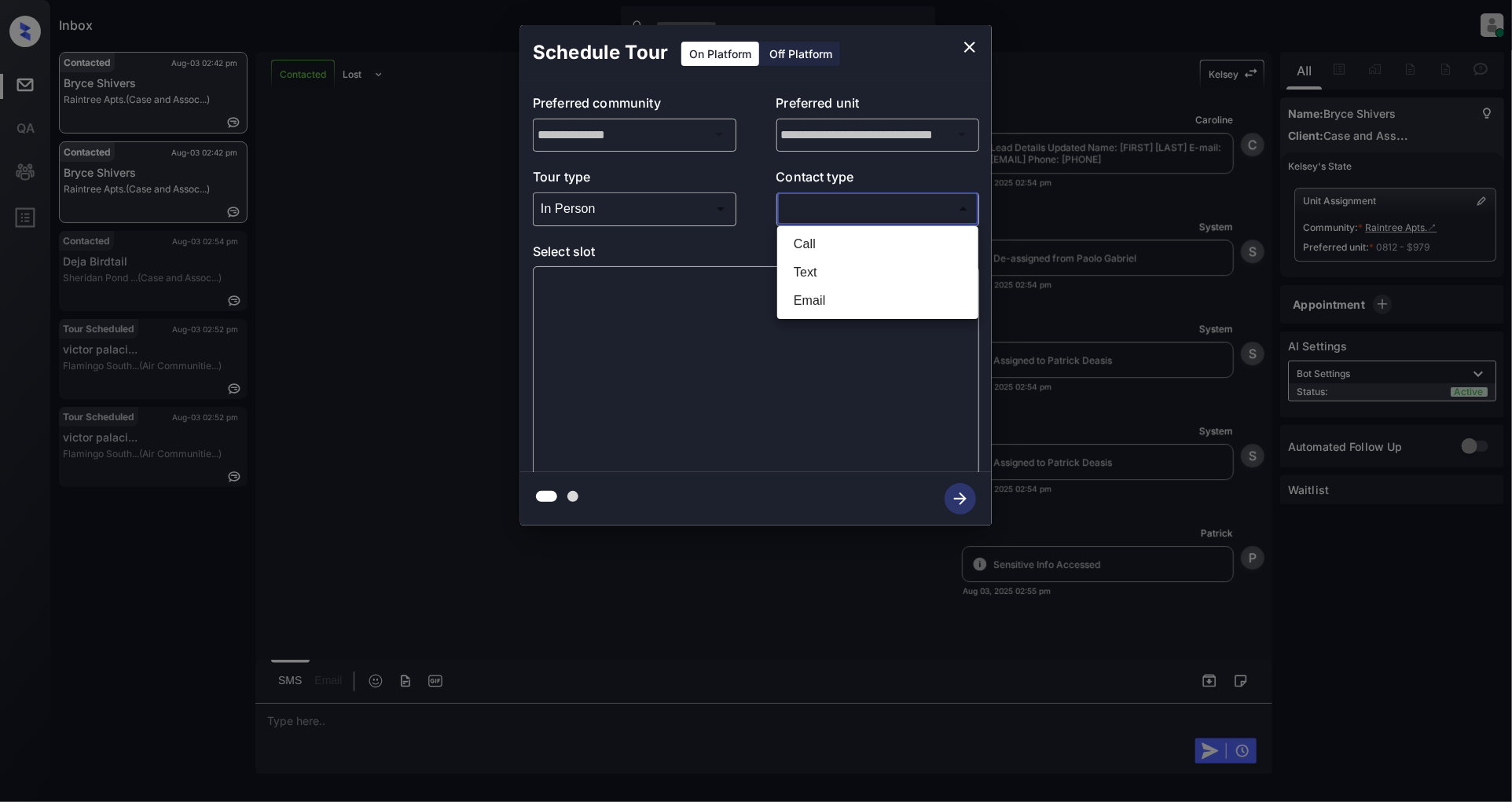 click on "Text" at bounding box center [878, 273] 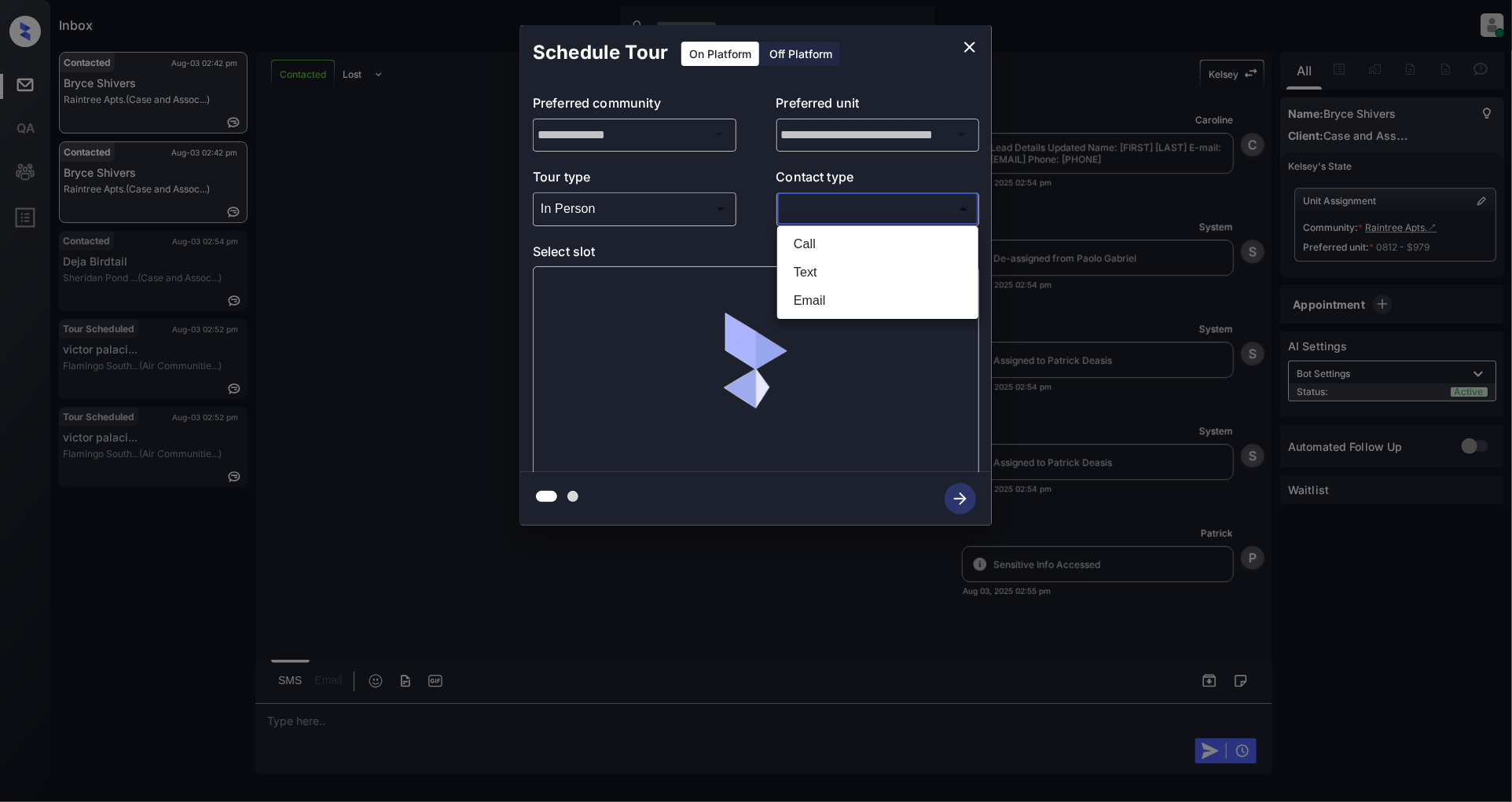 type on "****" 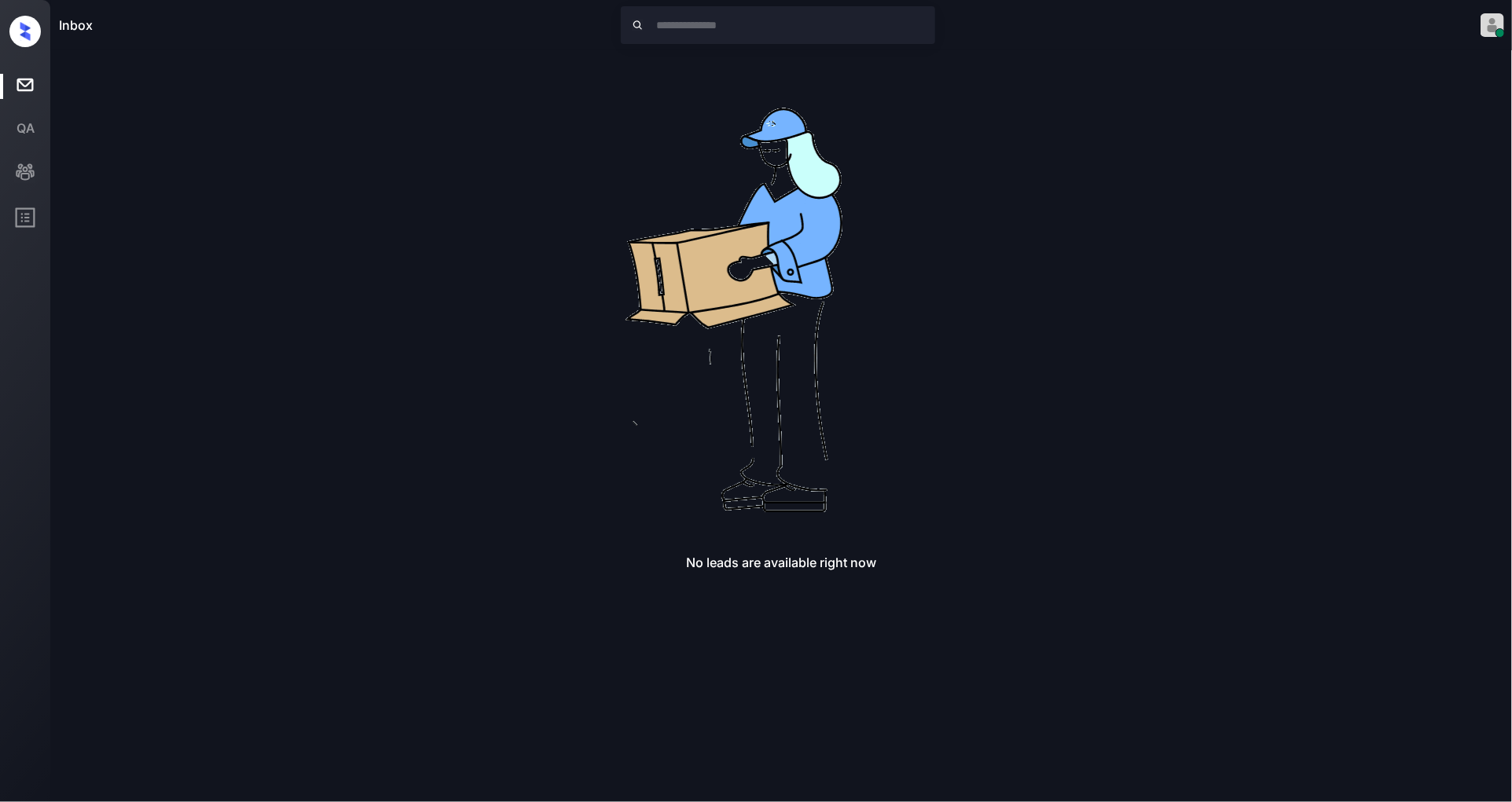 click on "No leads are available right now" at bounding box center (781, 311) 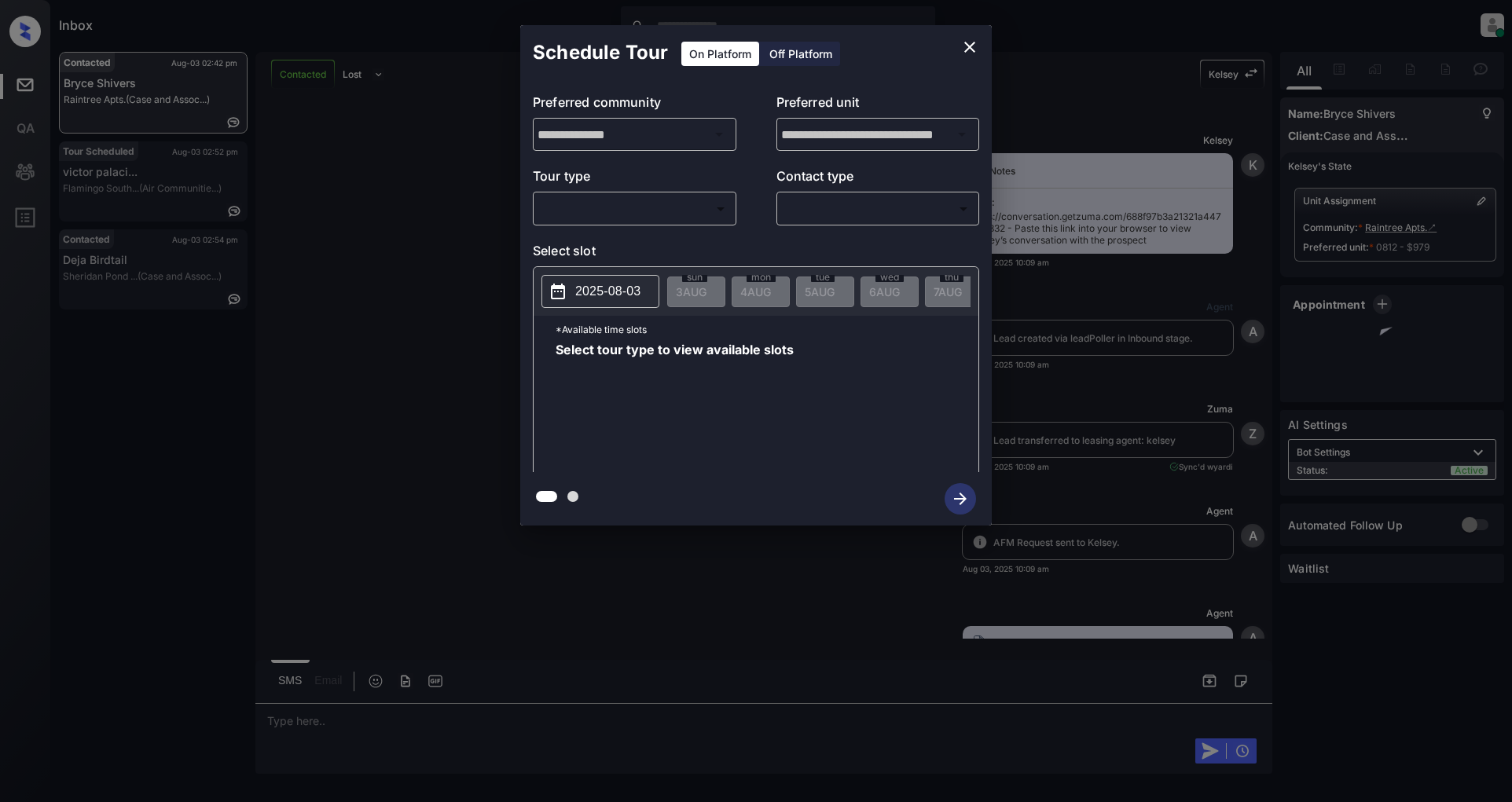 scroll, scrollTop: 0, scrollLeft: 0, axis: both 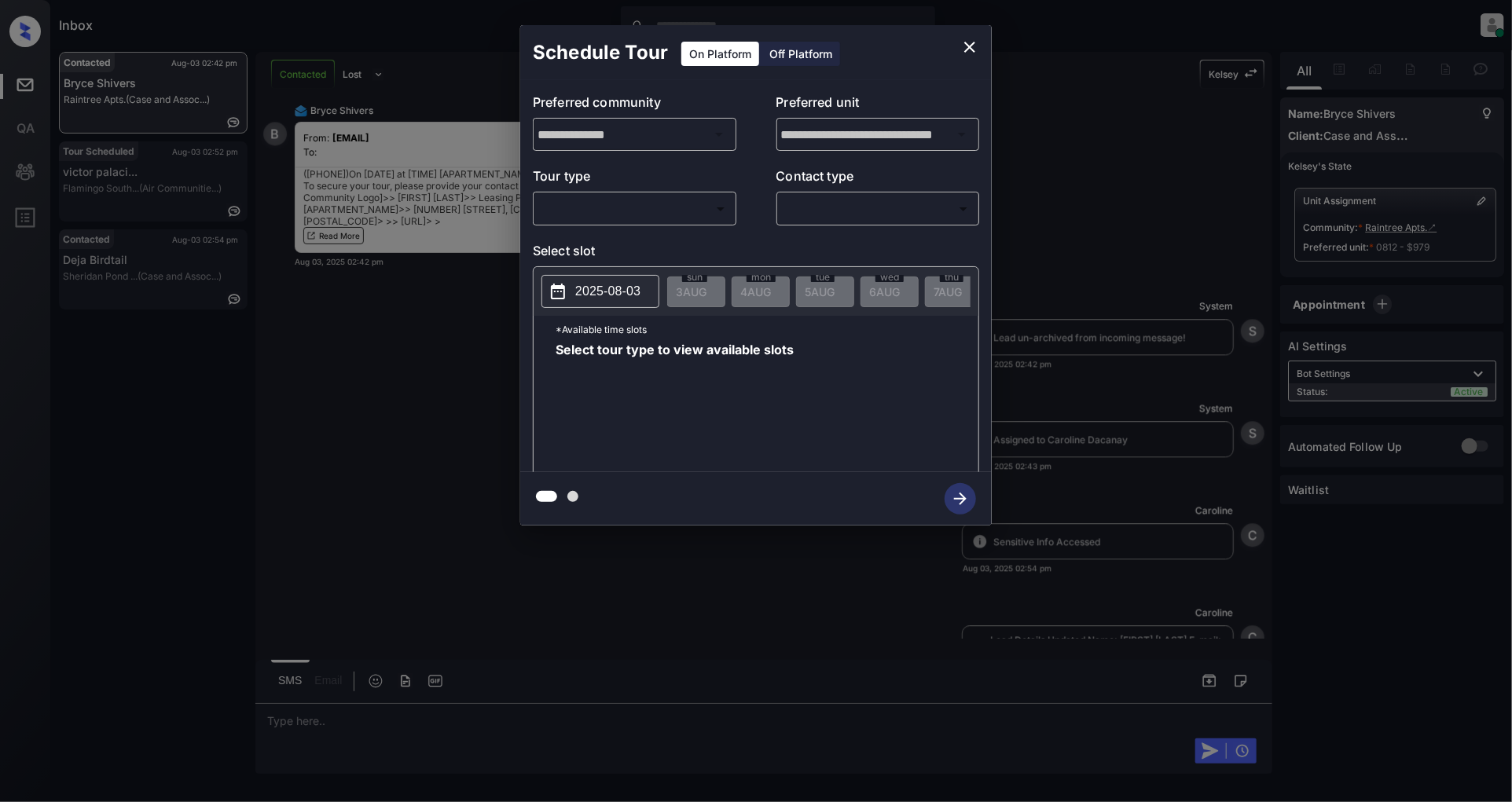 click on "Inbox Patrick Deasis Online Set yourself   offline Set yourself   on break Profile Switch to  light  mode Sign out Contacted Aug-03 02:42 pm   Bryce Shivers Raintree Apts.  (Case and Assoc...) Tour Scheduled Aug-03 02:52 pm   victor  palaci... Flamingo South...  (Air Communitie...) Contacted Aug-03 02:54 pm   Deja Birdtail Sheridan Pond ...  (Case and Assoc...) Contacted Lost Lead Sentiment: Angry Upon sliding the acknowledgement:  Lead will move to lost stage. * ​ SMS and call option will be set to opt out. AFM will be turned off for the lead. Kelsey New Message Kelsey Notes Note: https://conversation.getzuma.com/688f97b3a21321a447042332 - Paste this link into your browser to view Kelsey’s conversation with the prospect Aug 03, 2025 10:09 am K New Message Agent Lead created via leadPoller in Inbound stage. Aug 03, 2025 10:09 am A New Message Zuma Lead transferred to leasing agent: kelsey Aug 03, 2025 10:09 am  Sync'd w  yardi Z New Message Agent AFM Request sent to Kelsey. Aug 03, 2025 10:09 am A Agent A" at bounding box center [756, 401] 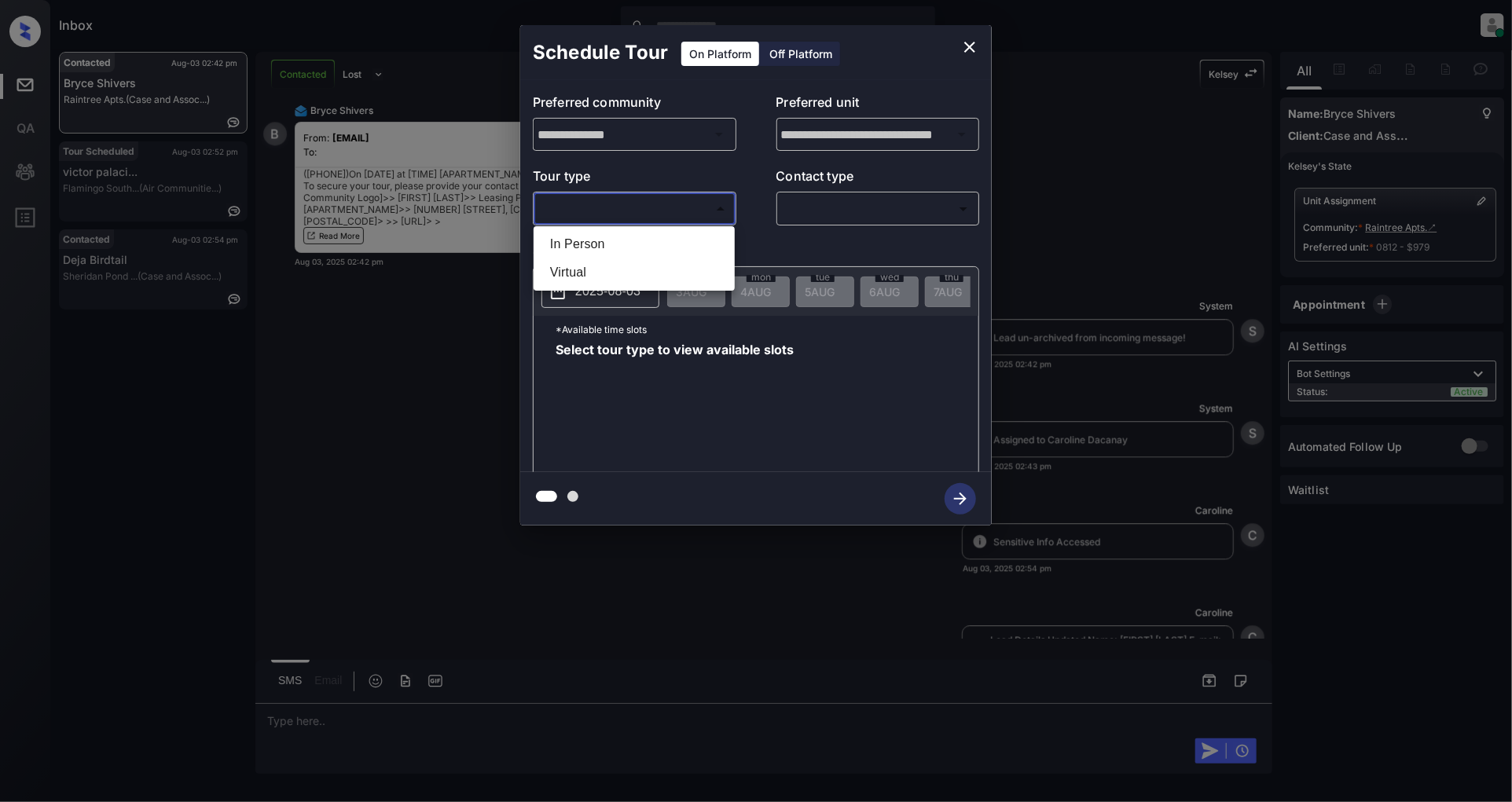 click on "In Person" at bounding box center [634, 244] 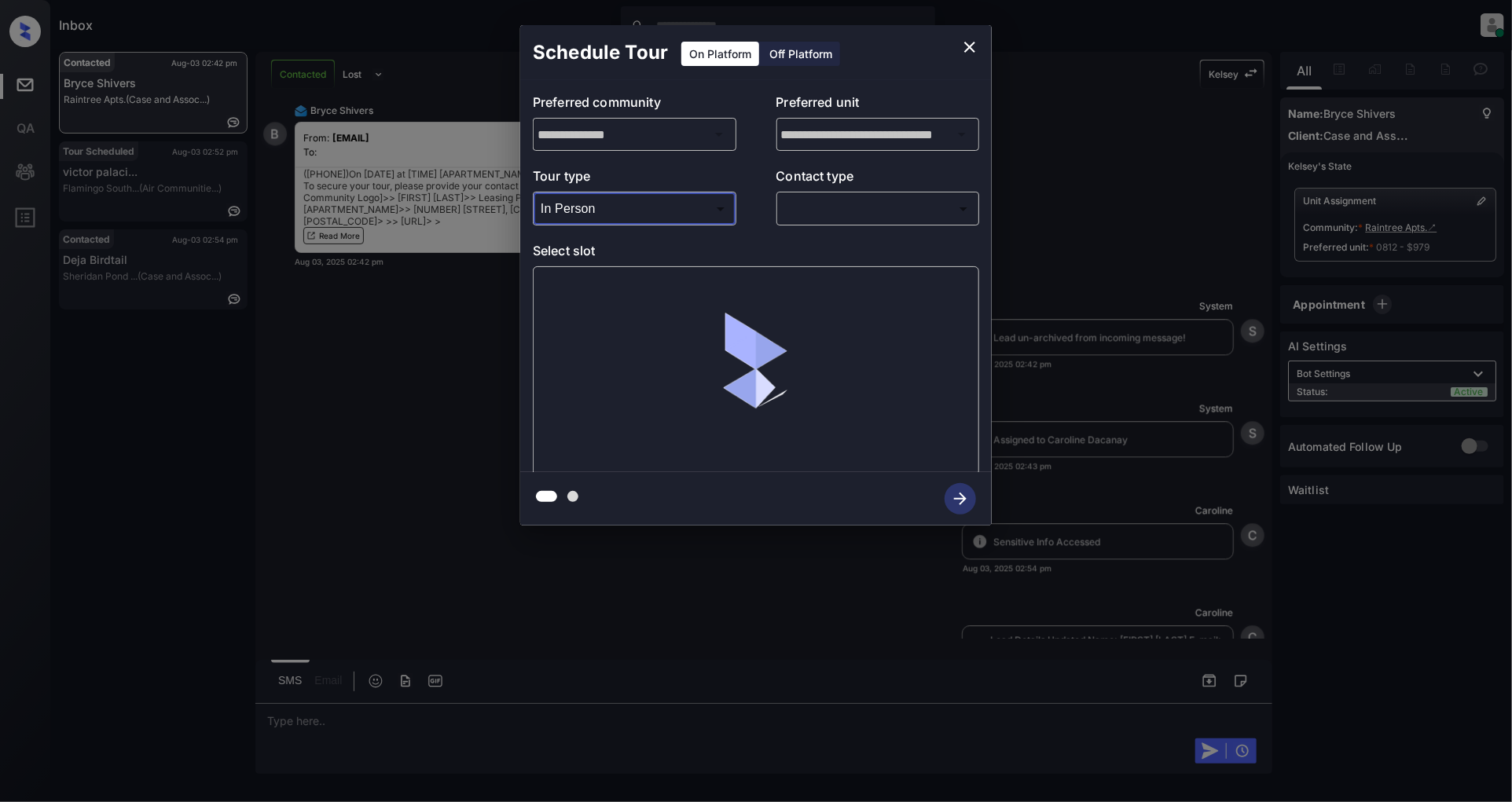click on "Inbox Patrick Deasis Online Set yourself   offline Set yourself   on break Profile Switch to  light  mode Sign out Contacted Aug-03 02:42 pm   Bryce Shivers Raintree Apts.  (Case and Assoc...) Tour Scheduled Aug-03 02:52 pm   victor  palaci... Flamingo South...  (Air Communitie...) Contacted Aug-03 02:54 pm   Deja Birdtail Sheridan Pond ...  (Case and Assoc...) Contacted Lost Lead Sentiment: Angry Upon sliding the acknowledgement:  Lead will move to lost stage. * ​ SMS and call option will be set to opt out. AFM will be turned off for the lead. Kelsey New Message Kelsey Notes Note: https://conversation.getzuma.com/688f97b3a21321a447042332 - Paste this link into your browser to view Kelsey’s conversation with the prospect Aug 03, 2025 10:09 am K New Message Agent Lead created via leadPoller in Inbound stage. Aug 03, 2025 10:09 am A New Message Zuma Lead transferred to leasing agent: kelsey Aug 03, 2025 10:09 am  Sync'd w  yardi Z New Message Agent AFM Request sent to Kelsey. Aug 03, 2025 10:09 am A Agent A" at bounding box center [756, 401] 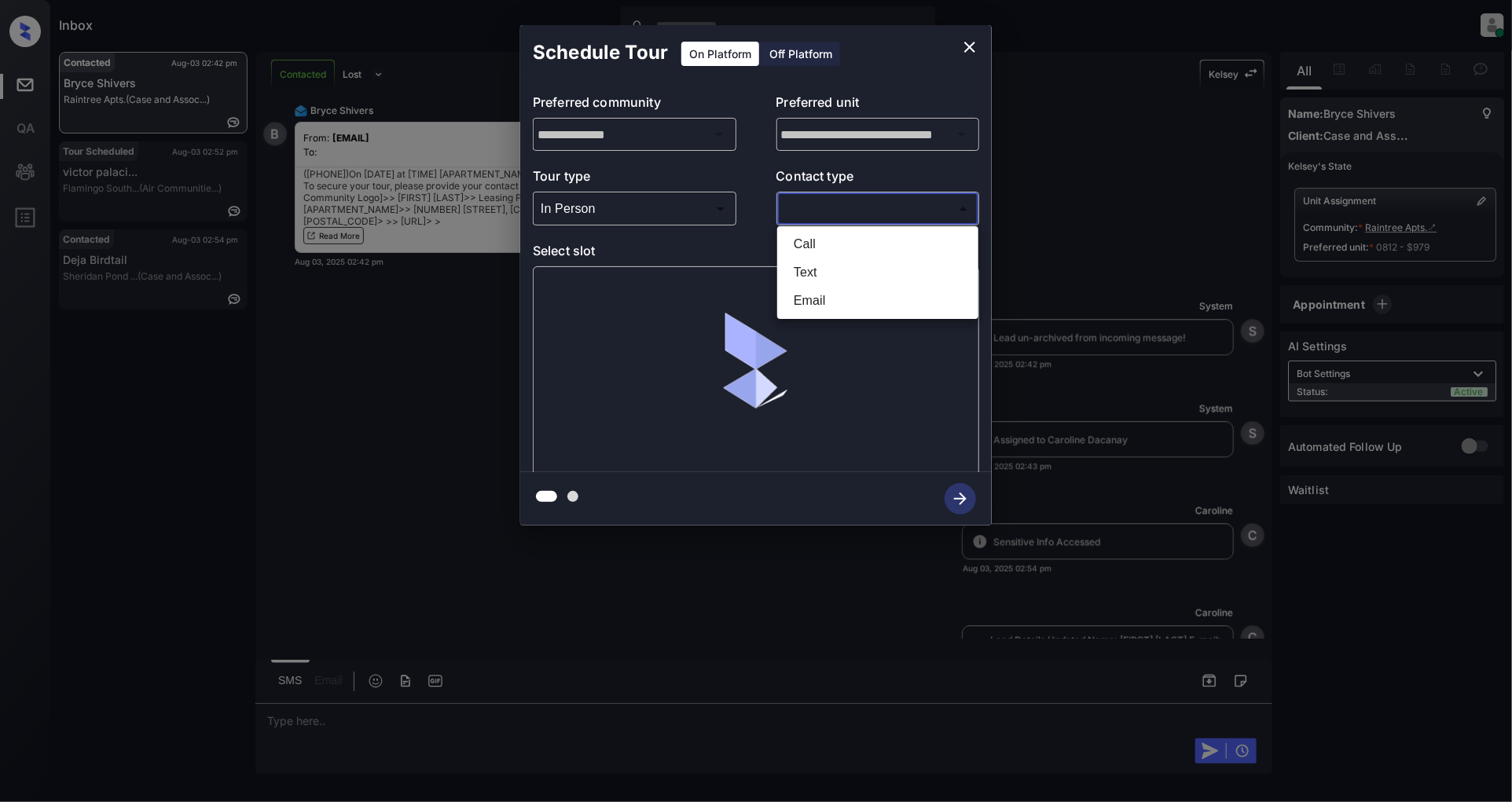 click on "Text" at bounding box center (878, 273) 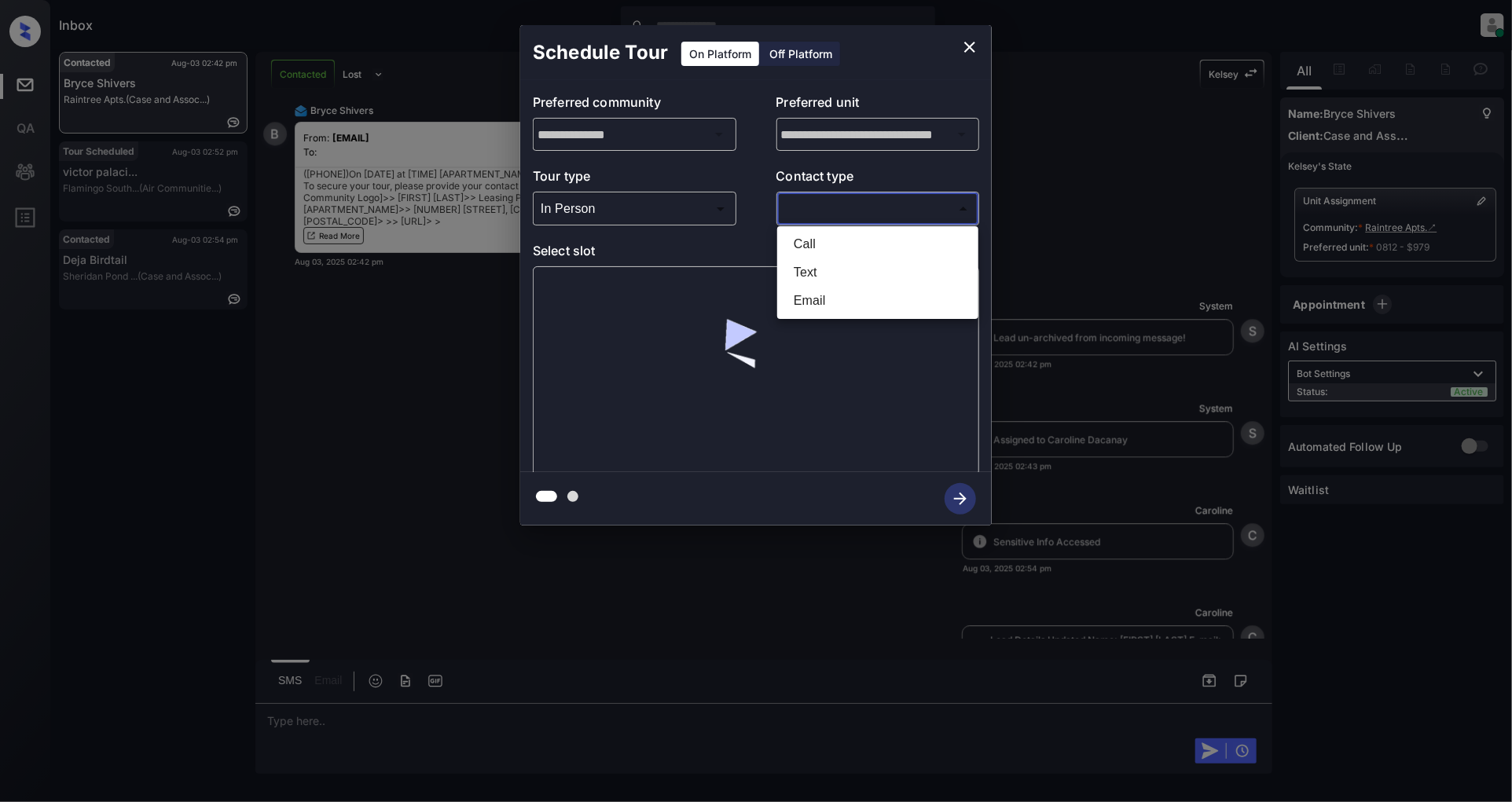type on "****" 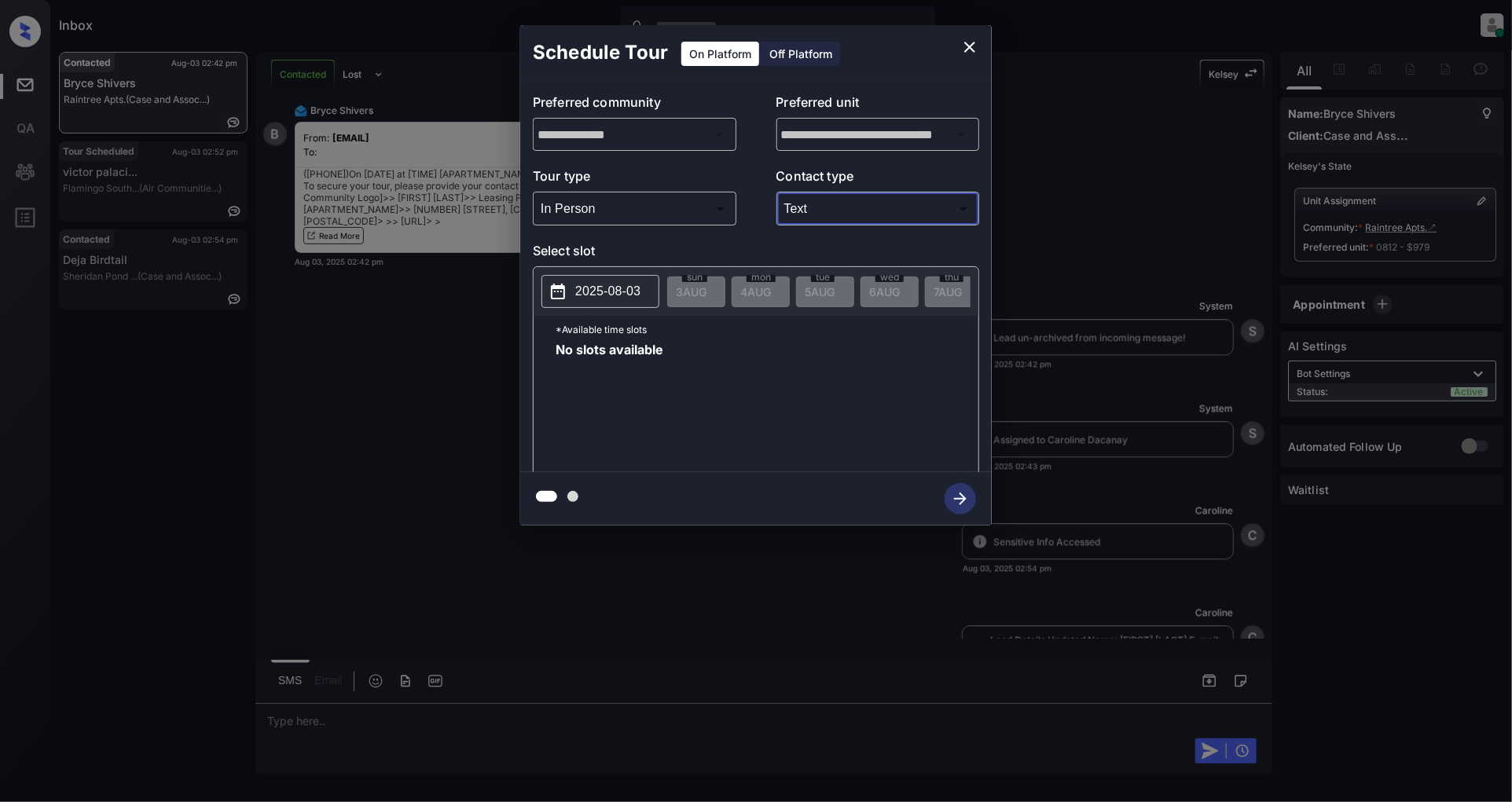 click on "2025-08-03" at bounding box center [600, 291] 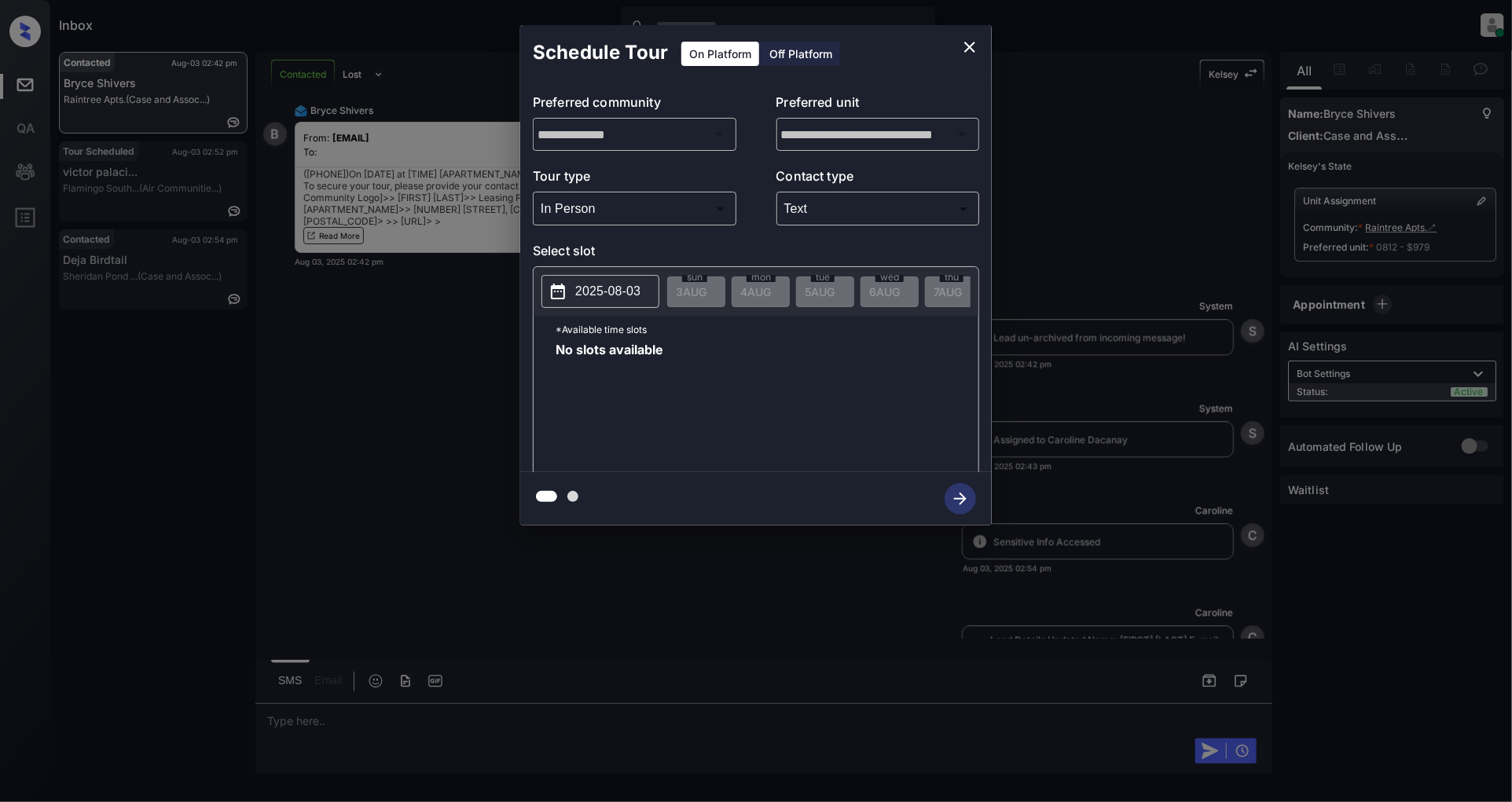 click on "2025-08-03" at bounding box center (607, 291) 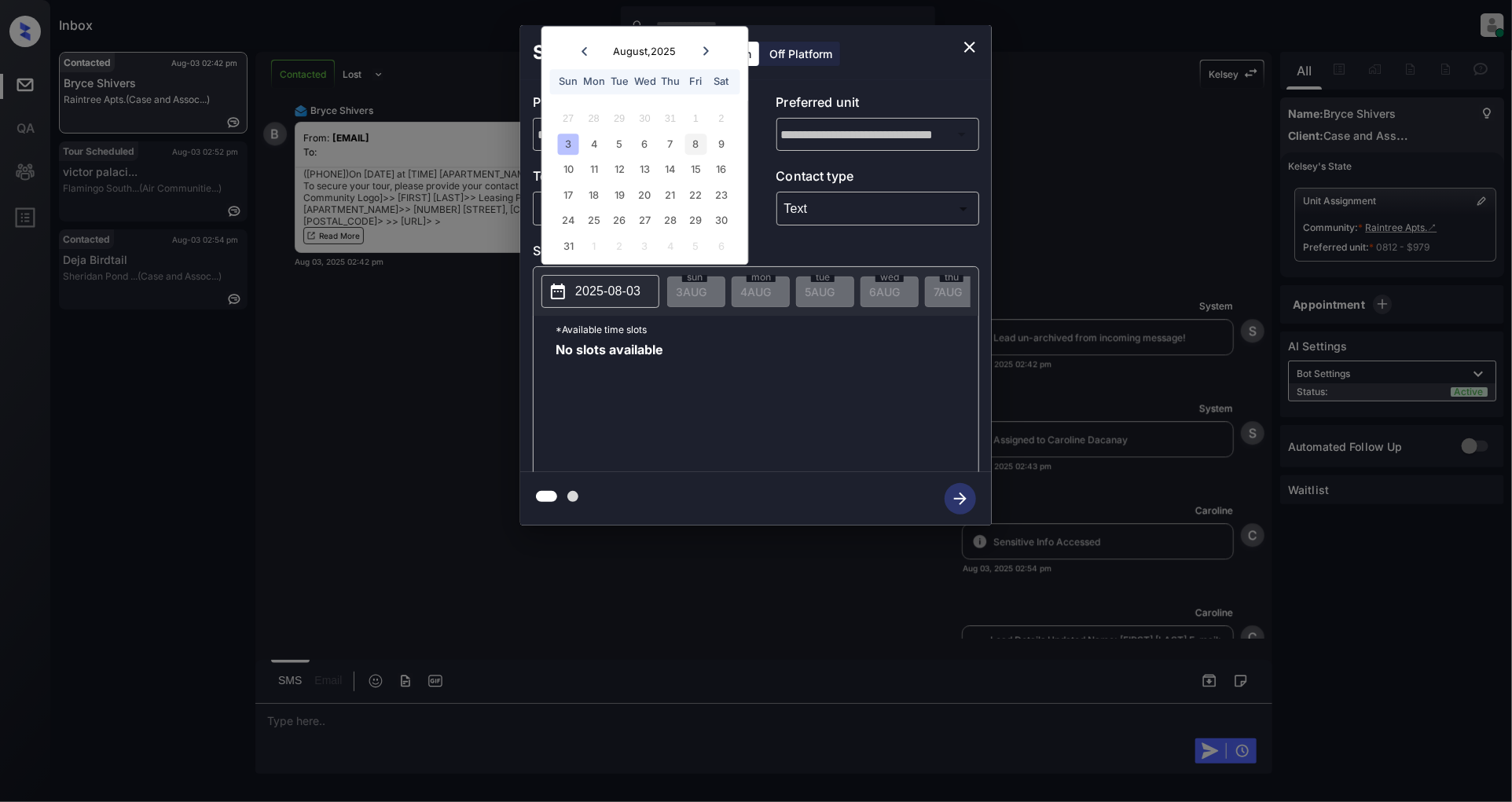 click on "8" at bounding box center [695, 144] 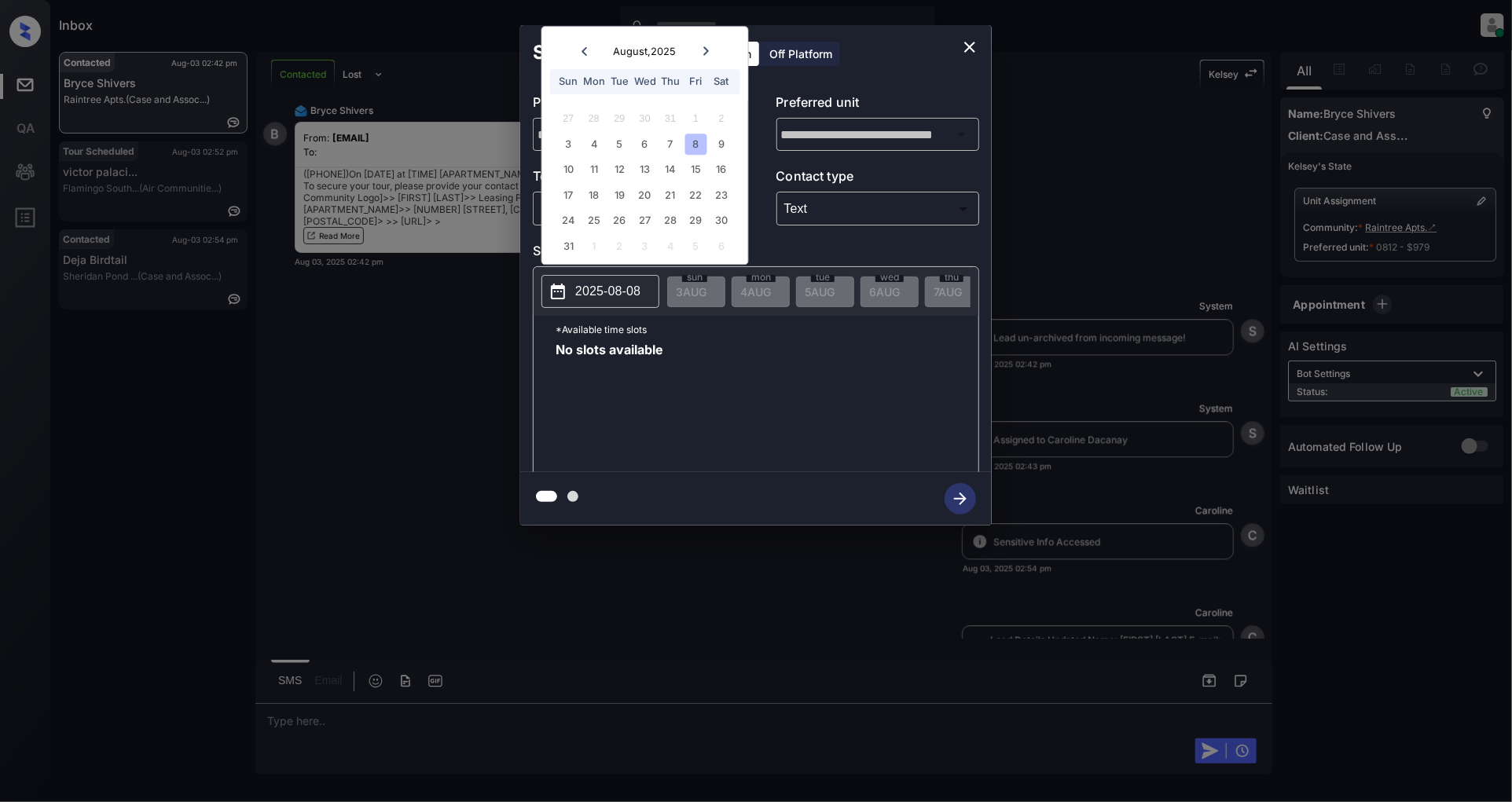 click on "No slots available" at bounding box center (767, 406) 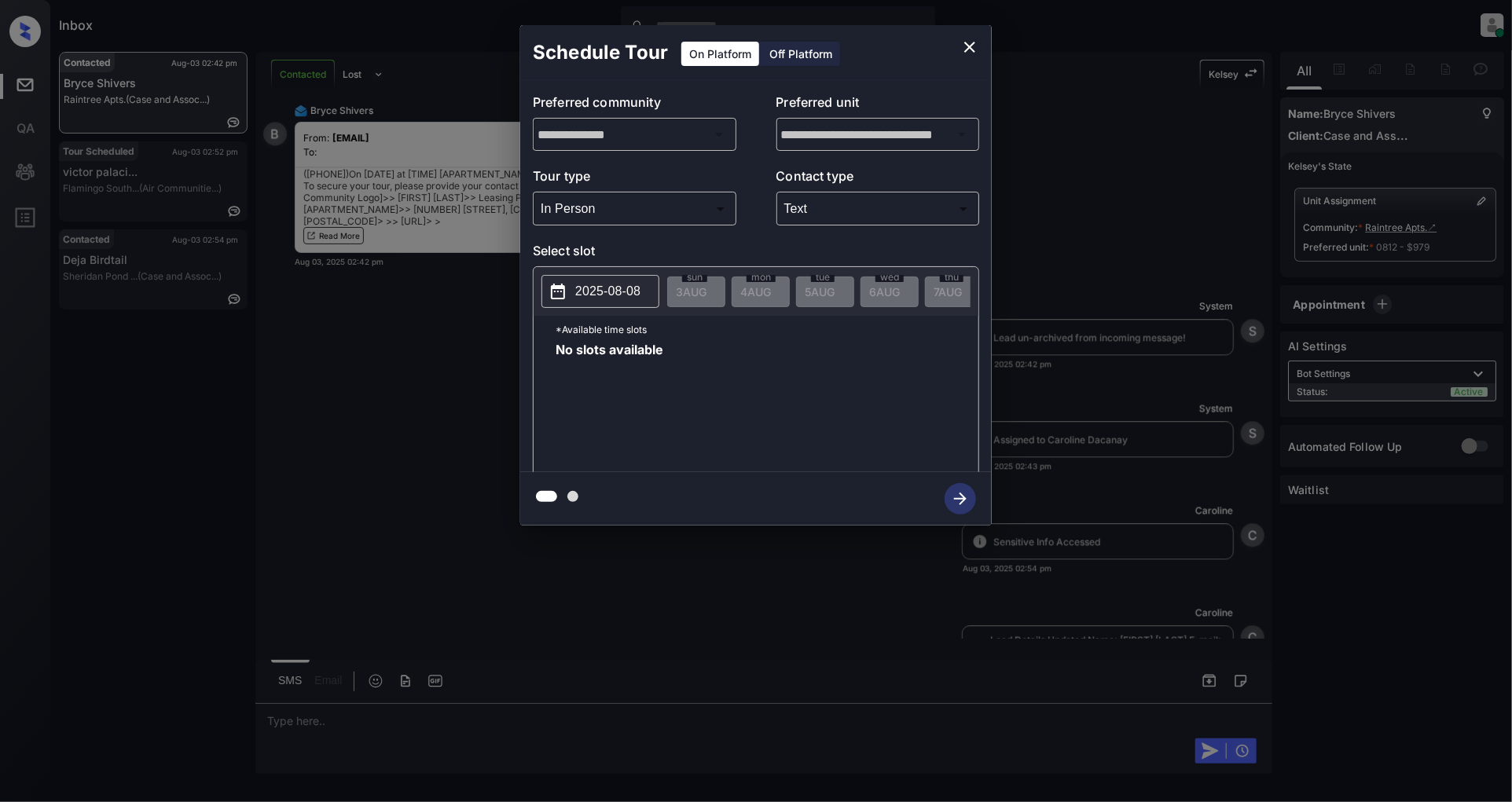 click on "2025-08-08" at bounding box center [607, 291] 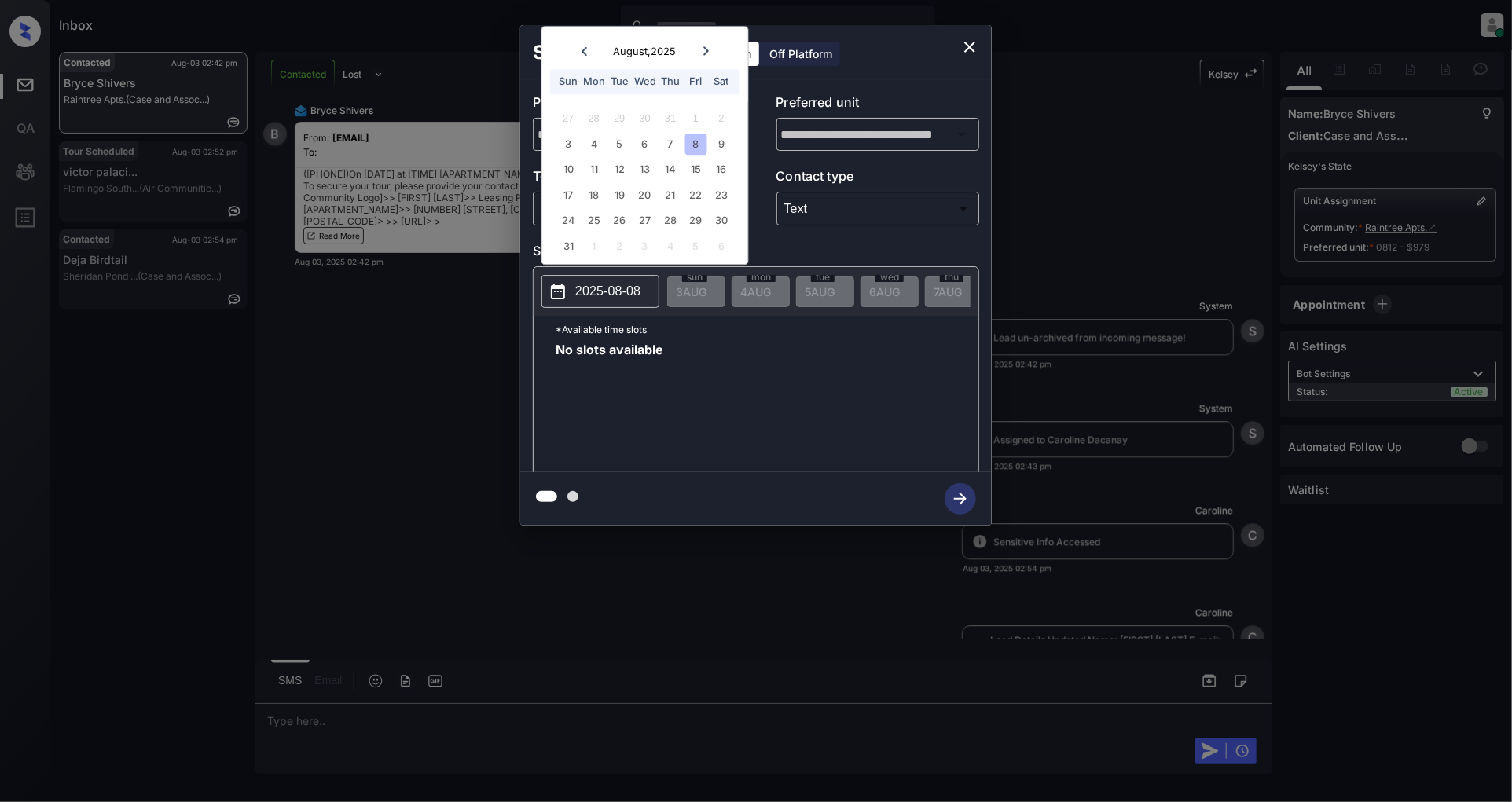 click on "Schedule Tour On Platform Off Platform" at bounding box center (756, 53) 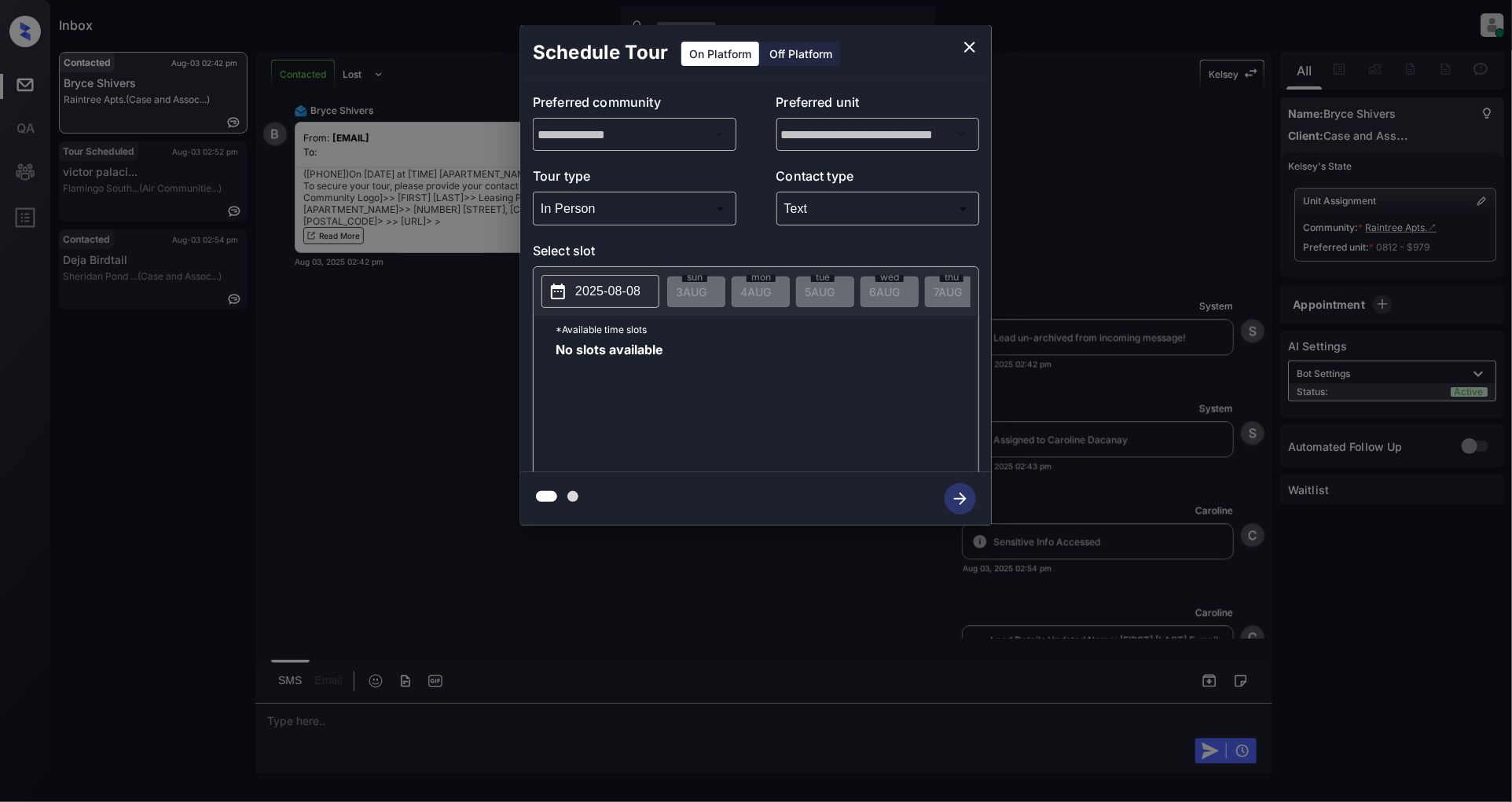 click 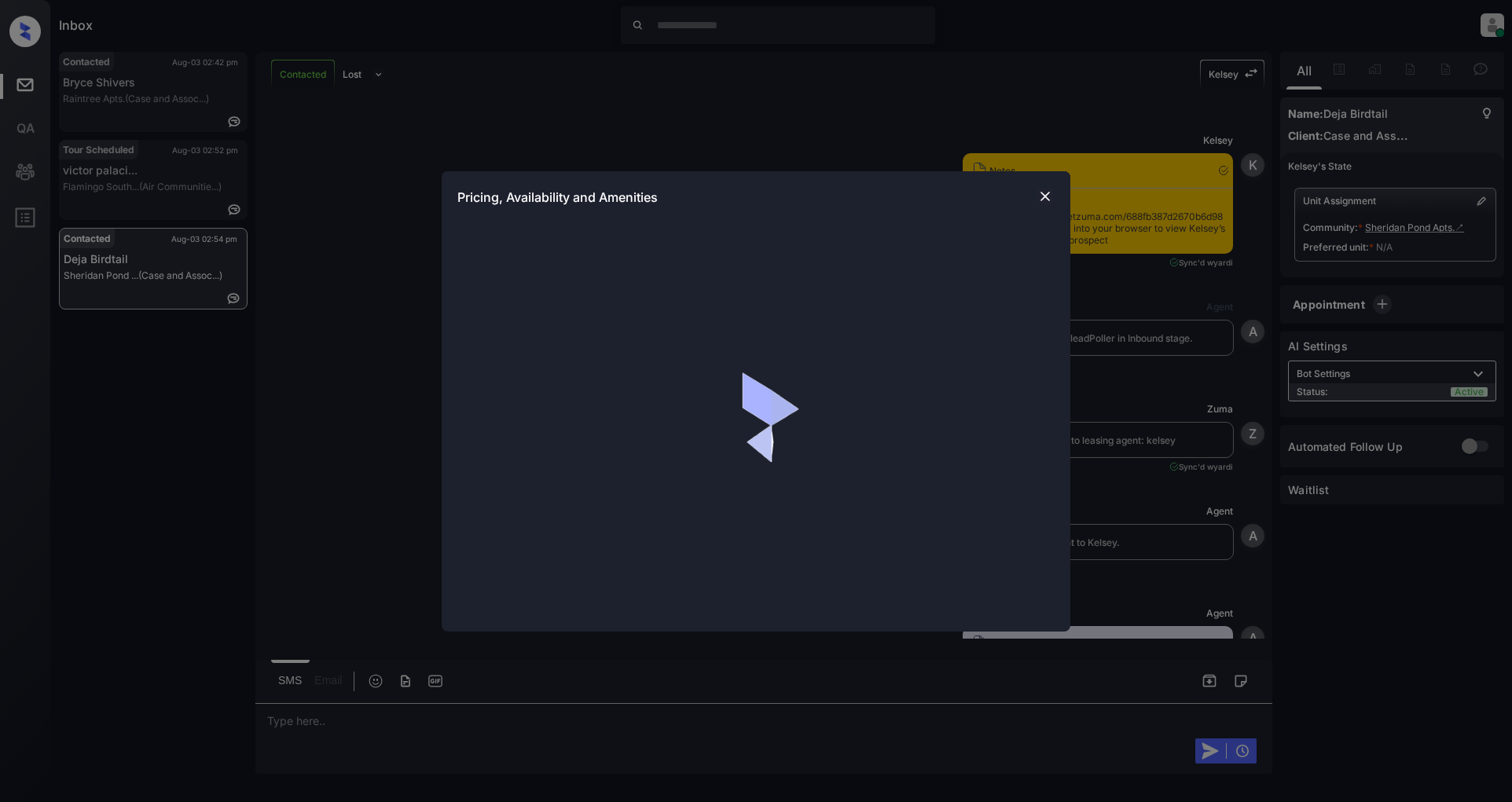 scroll, scrollTop: 0, scrollLeft: 0, axis: both 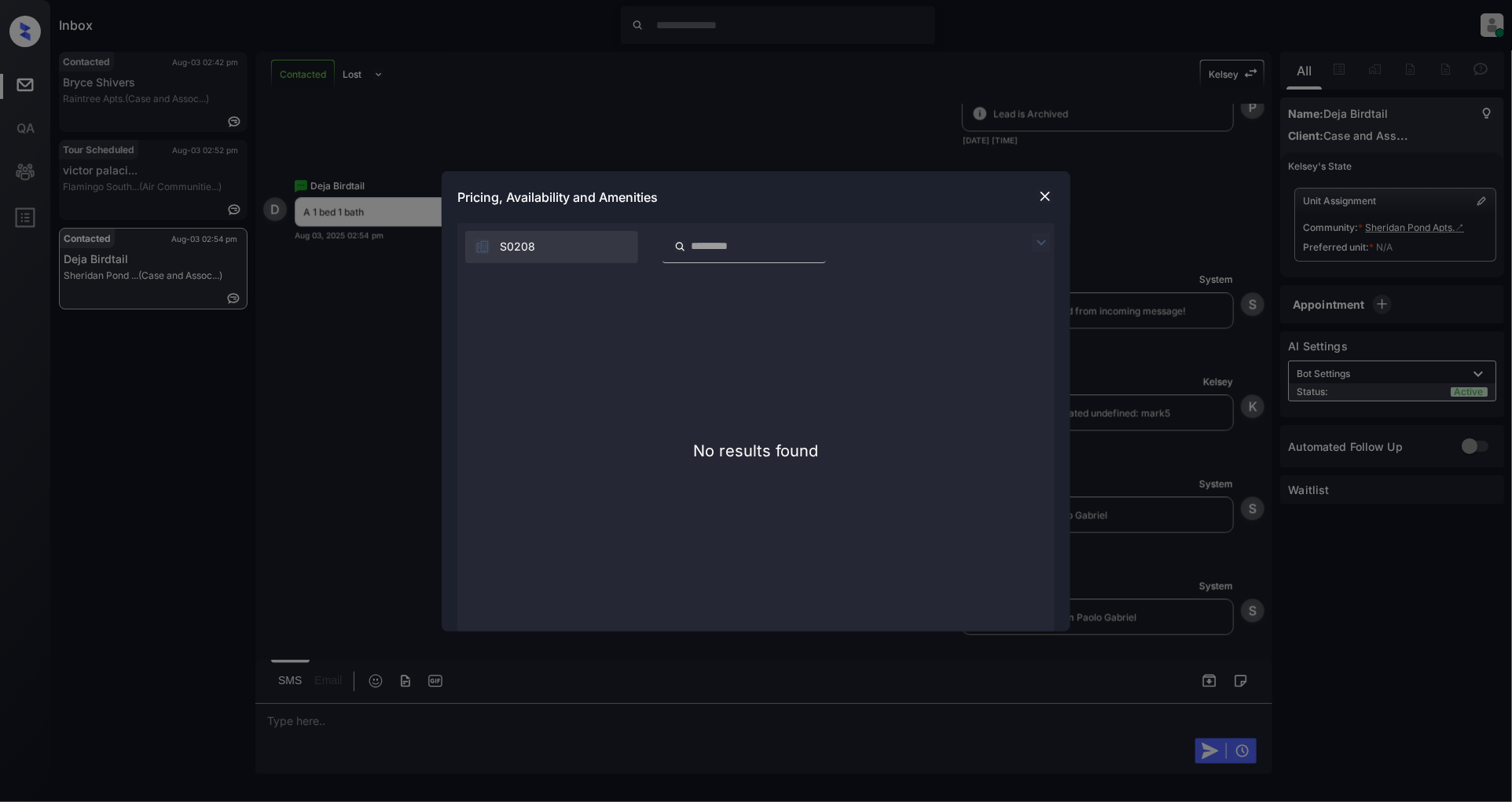click at bounding box center [1045, 196] 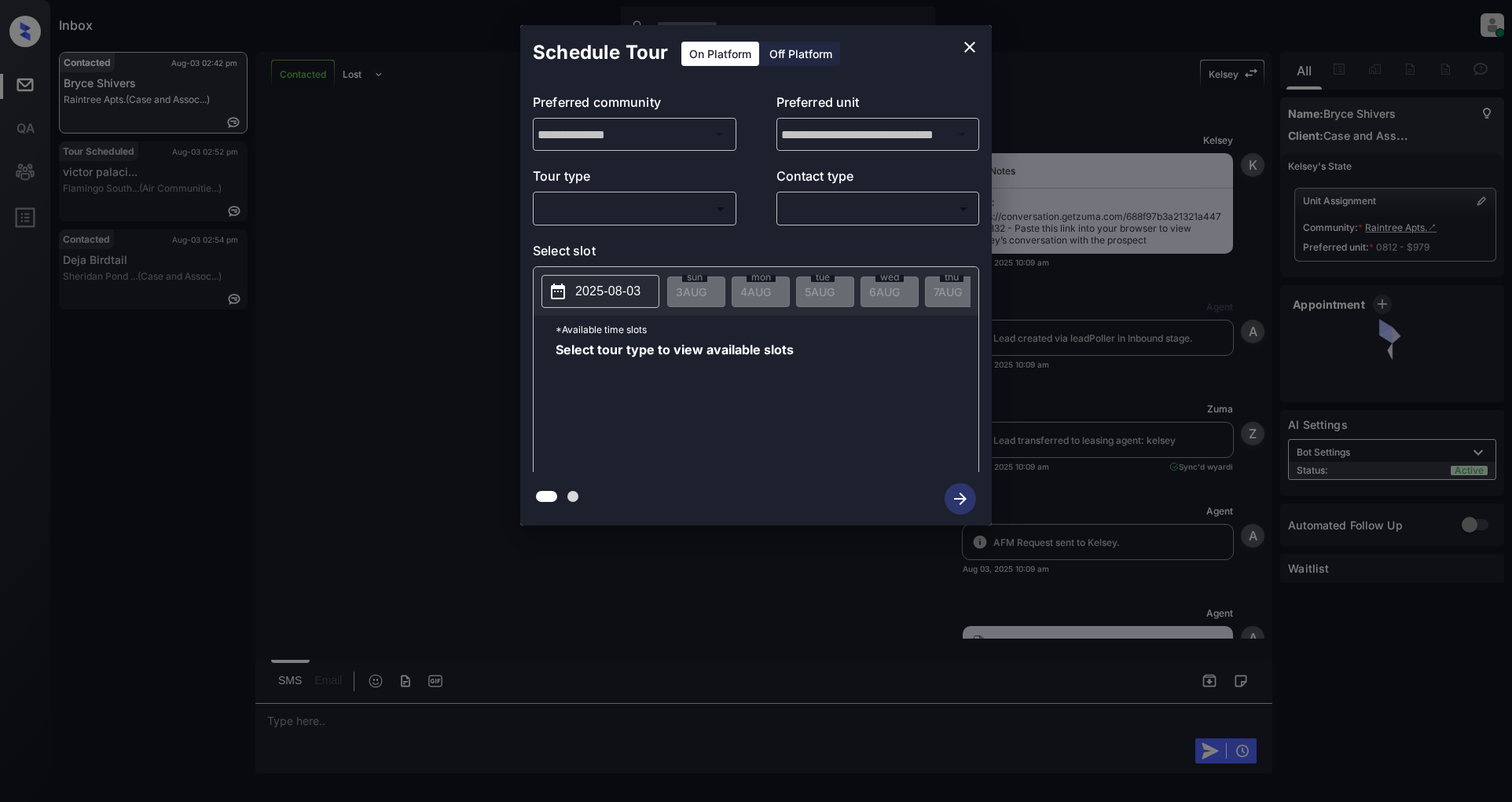 scroll, scrollTop: 0, scrollLeft: 0, axis: both 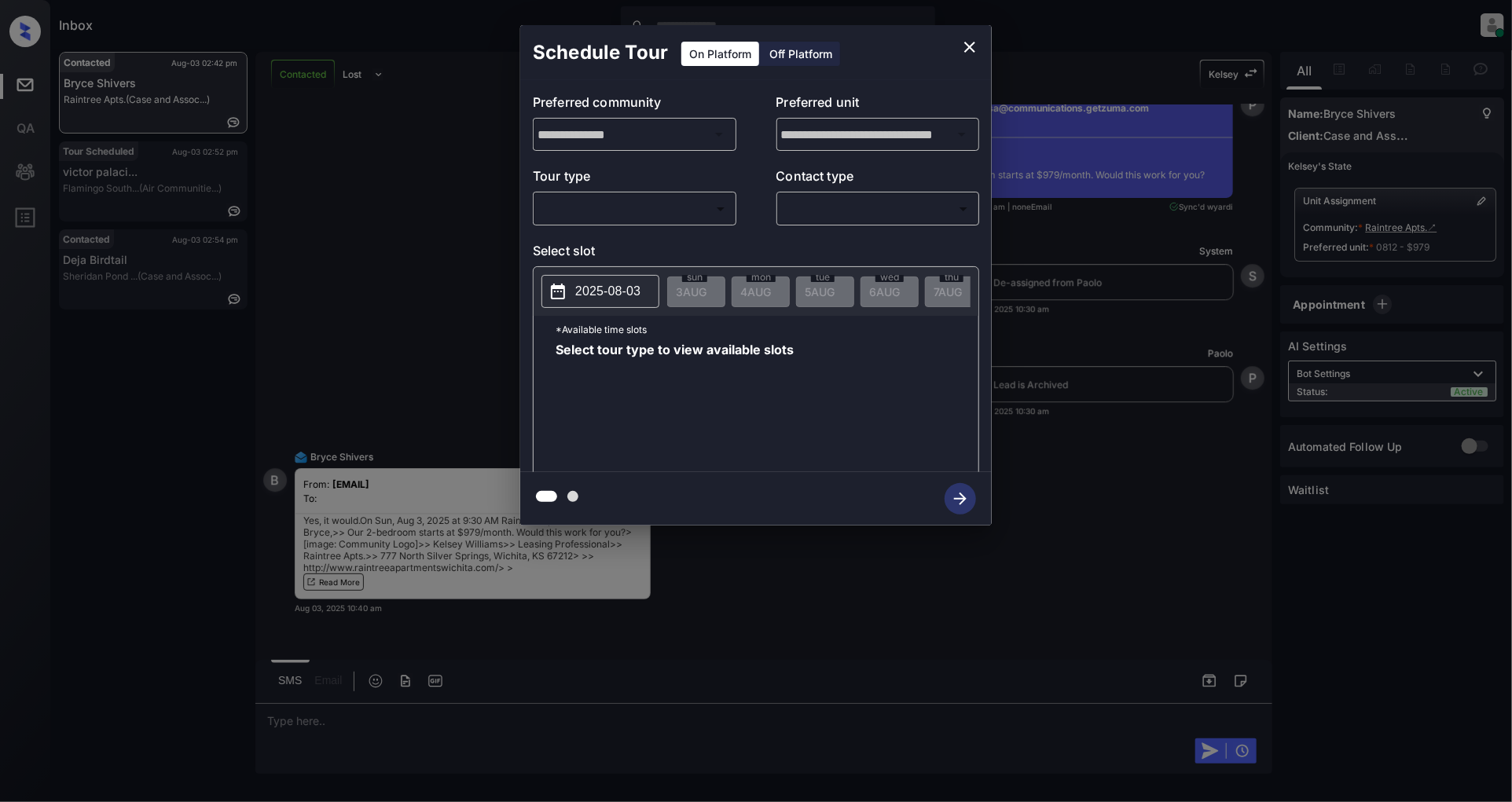 click on "Inbox Patrick Deasis Online Set yourself   offline Set yourself   on break Profile Switch to  light  mode Sign out Contacted Aug-03 02:42 pm   Bryce Shivers Raintree Apts.  (Case and Assoc...) Tour Scheduled Aug-03 02:52 pm   victor  palaci... Flamingo South...  (Air Communitie...) Contacted Aug-03 02:54 pm   Deja Birdtail Sheridan Pond ...  (Case and Assoc...) Contacted Lost Lead Sentiment: Angry Upon sliding the acknowledgement:  Lead will move to lost stage. * ​ SMS and call option will be set to opt out. AFM will be turned off for the lead. Kelsey New Message Kelsey Notes Note: https://conversation.getzuma.com/688f97b3a21321a447042332 - Paste this link into your browser to view Kelsey’s conversation with the prospect Aug 03, 2025 10:09 am K New Message Agent Lead created via leadPoller in Inbound stage. Aug 03, 2025 10:09 am A New Message Zuma Lead transferred to leasing agent: kelsey Aug 03, 2025 10:09 am  Sync'd w  yardi Z New Message Agent AFM Request sent to Kelsey. Aug 03, 2025 10:09 am A Agent A" at bounding box center (756, 401) 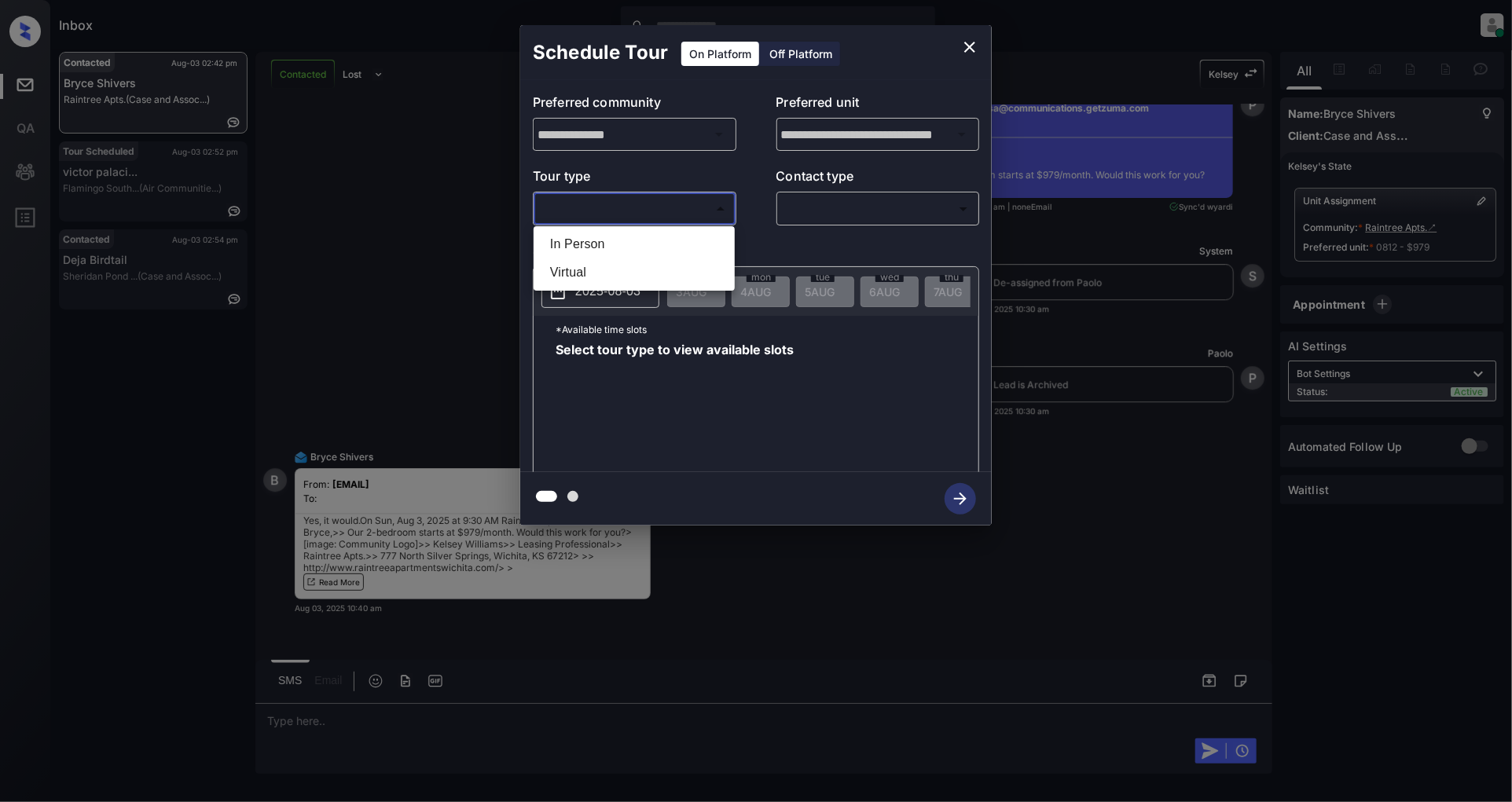 click on "In Person" at bounding box center [634, 244] 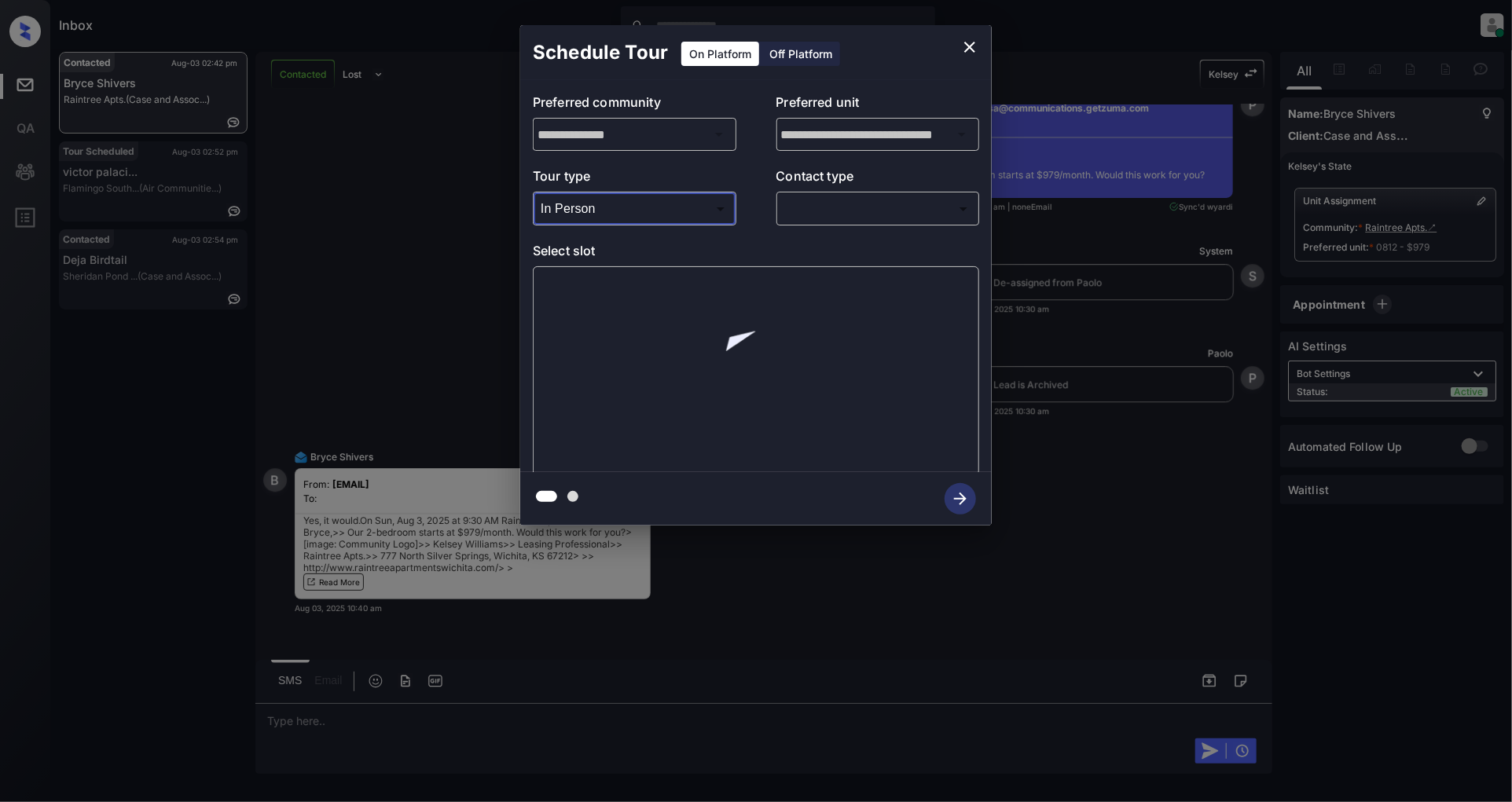 click on "Inbox Patrick Deasis Online Set yourself   offline Set yourself   on break Profile Switch to  light  mode Sign out Contacted Aug-03 02:42 pm   Bryce Shivers Raintree Apts.  (Case and Assoc...) Tour Scheduled Aug-03 02:52 pm   victor  palaci... Flamingo South...  (Air Communitie...) Contacted Aug-03 02:54 pm   Deja Birdtail Sheridan Pond ...  (Case and Assoc...) Contacted Lost Lead Sentiment: Angry Upon sliding the acknowledgement:  Lead will move to lost stage. * ​ SMS and call option will be set to opt out. AFM will be turned off for the lead. Kelsey New Message Kelsey Notes Note: https://conversation.getzuma.com/688f97b3a21321a447042332 - Paste this link into your browser to view Kelsey’s conversation with the prospect Aug 03, 2025 10:09 am K New Message Agent Lead created via leadPoller in Inbound stage. Aug 03, 2025 10:09 am A New Message Zuma Lead transferred to leasing agent: kelsey Aug 03, 2025 10:09 am  Sync'd w  yardi Z New Message Agent AFM Request sent to Kelsey. Aug 03, 2025 10:09 am A Agent A" at bounding box center (756, 401) 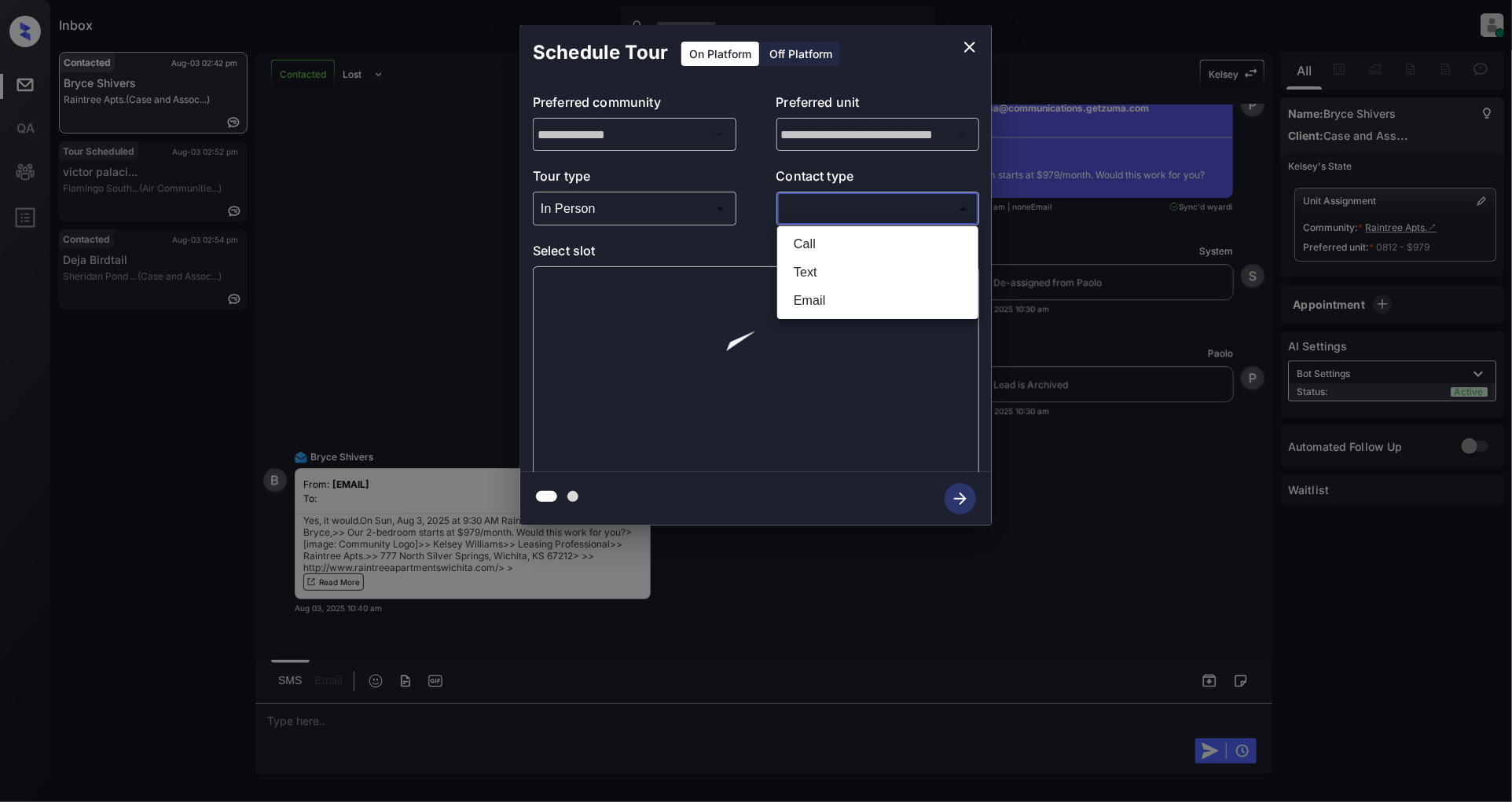 click on "Call" at bounding box center [878, 244] 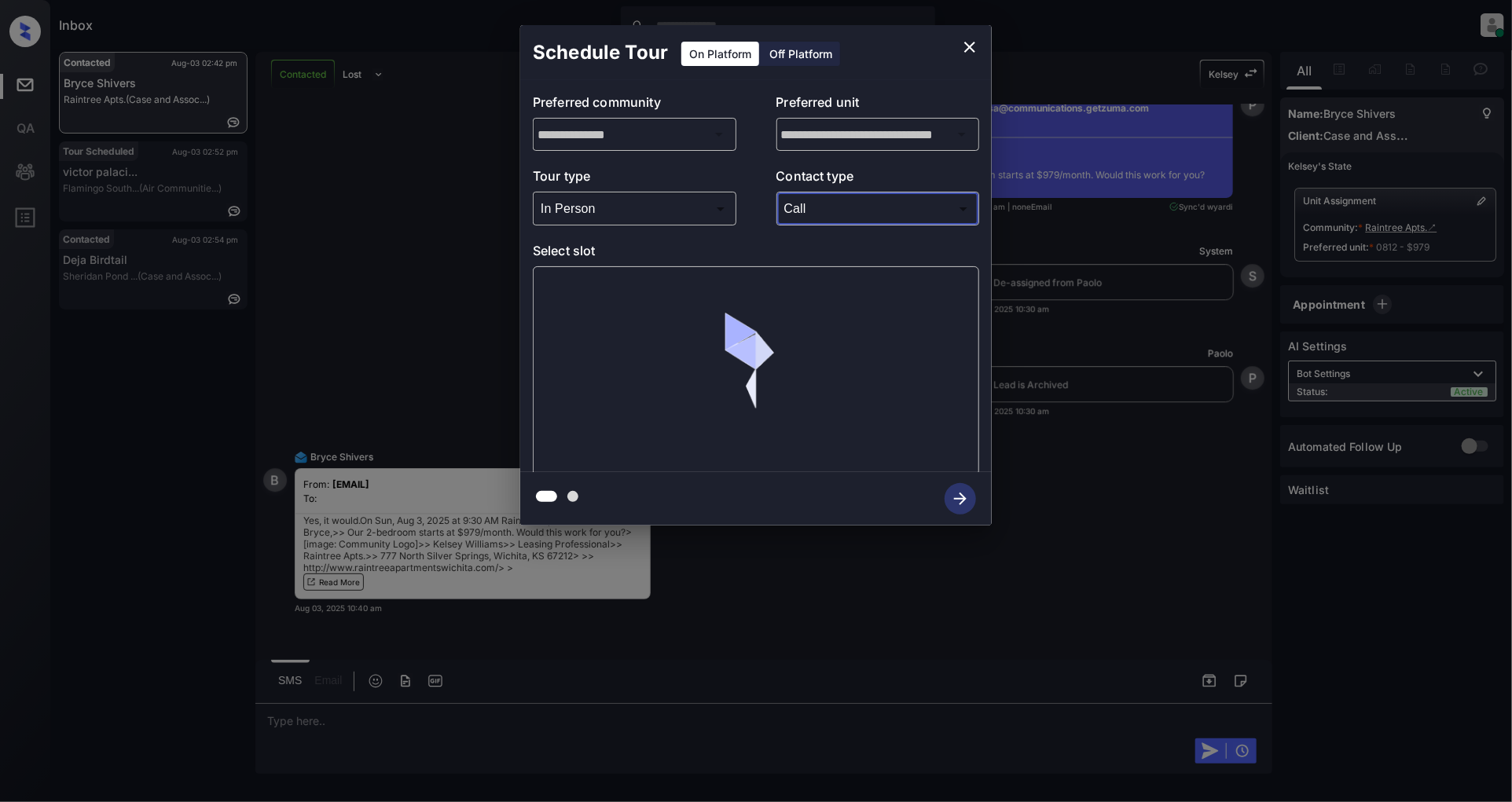 click on "Inbox Patrick Deasis Online Set yourself   offline Set yourself   on break Profile Switch to  light  mode Sign out Contacted Aug-03 02:42 pm   Bryce Shivers Raintree Apts.  (Case and Assoc...) Tour Scheduled Aug-03 02:52 pm   victor  palaci... Flamingo South...  (Air Communitie...) Contacted Aug-03 02:54 pm   Deja Birdtail Sheridan Pond ...  (Case and Assoc...) Contacted Lost Lead Sentiment: Angry Upon sliding the acknowledgement:  Lead will move to lost stage. * ​ SMS and call option will be set to opt out. AFM will be turned off for the lead. Kelsey New Message Kelsey Notes Note: https://conversation.getzuma.com/688f97b3a21321a447042332 - Paste this link into your browser to view Kelsey’s conversation with the prospect Aug 03, 2025 10:09 am K New Message Agent Lead created via leadPoller in Inbound stage. Aug 03, 2025 10:09 am A New Message Zuma Lead transferred to leasing agent: kelsey Aug 03, 2025 10:09 am  Sync'd w  yardi Z New Message Agent AFM Request sent to Kelsey. Aug 03, 2025 10:09 am A Agent A" at bounding box center (756, 401) 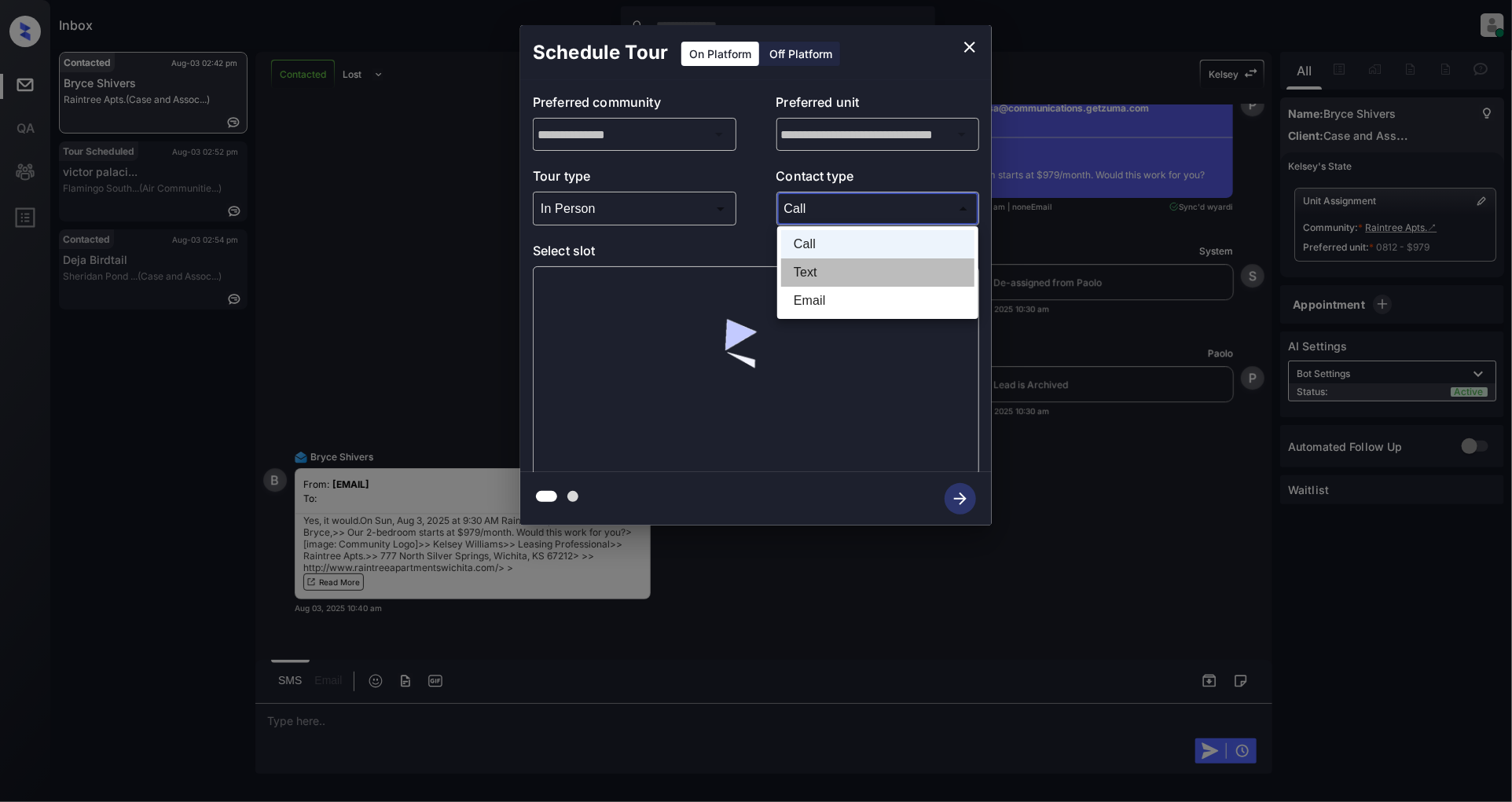 click on "Text" at bounding box center [878, 273] 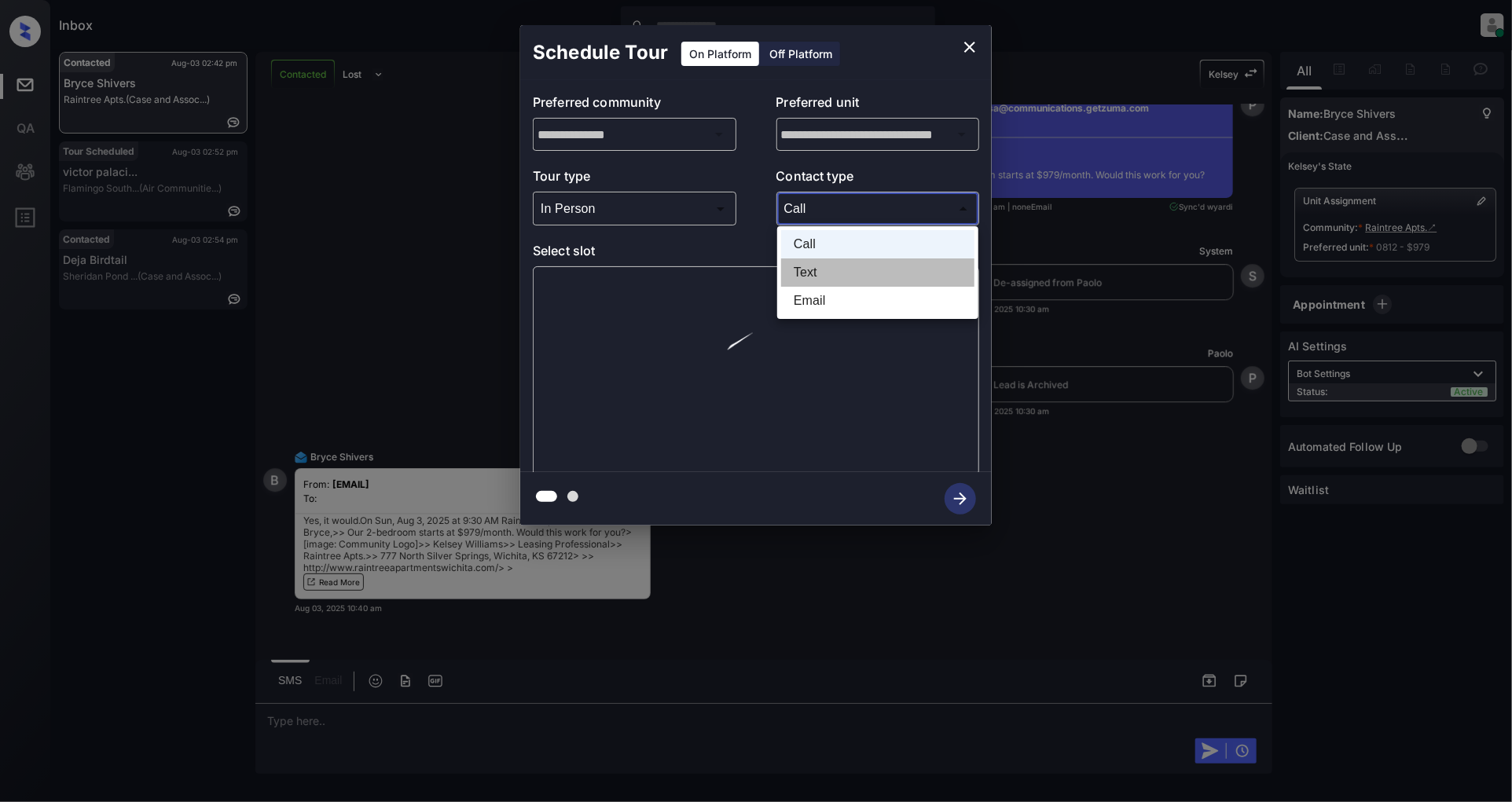 type on "****" 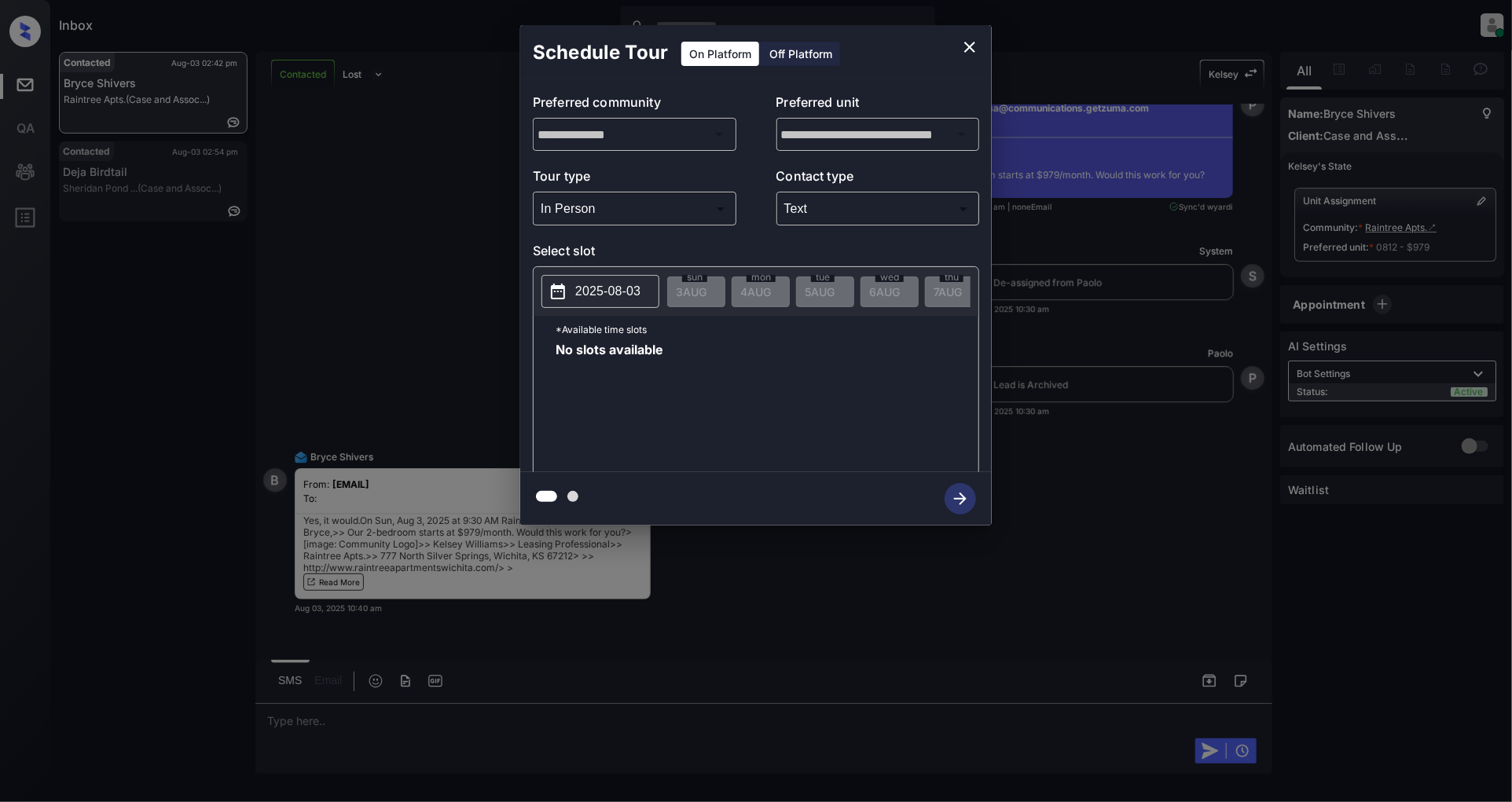 click on "2025-08-03" at bounding box center (607, 291) 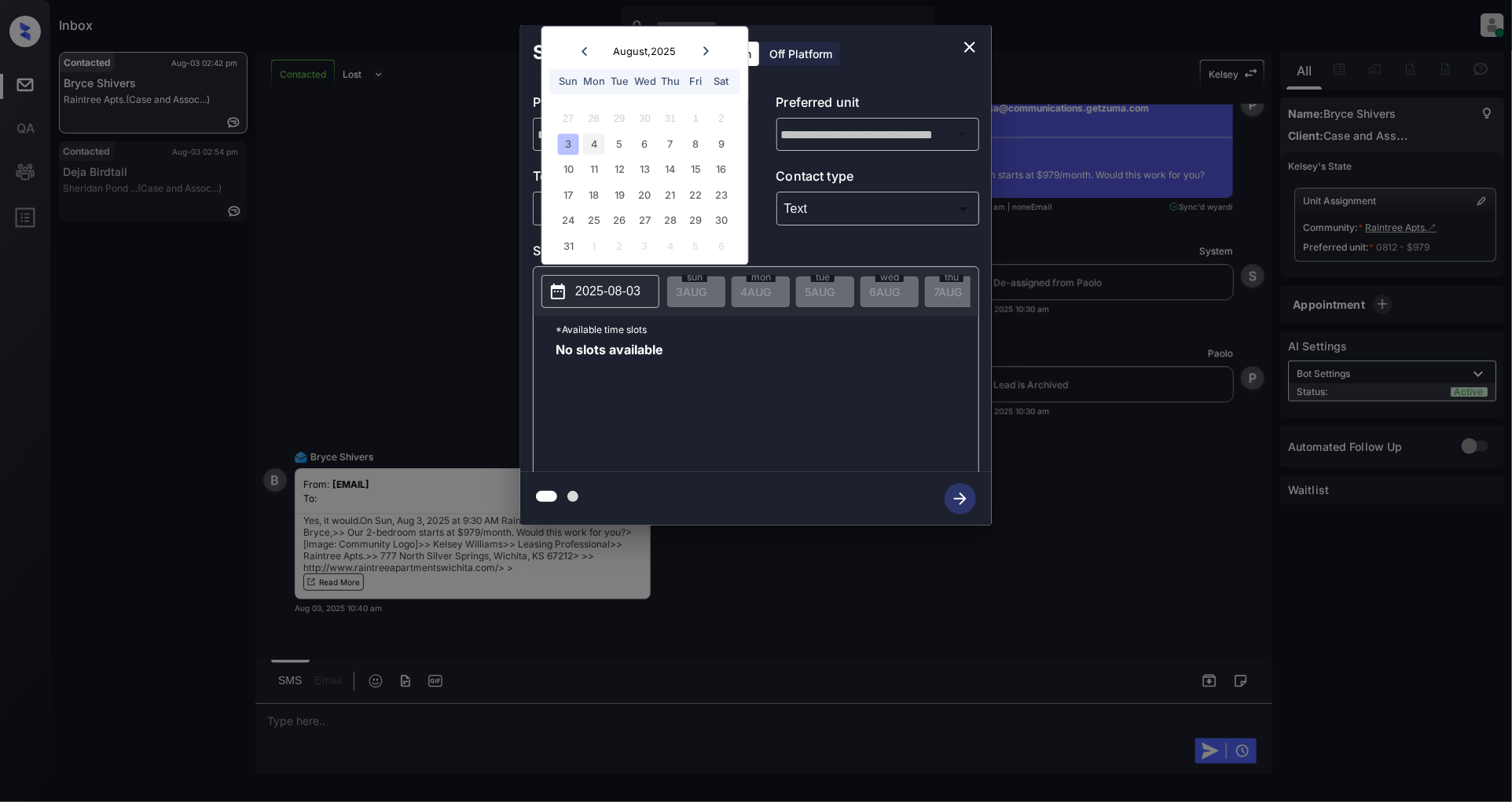 click on "4" at bounding box center [593, 144] 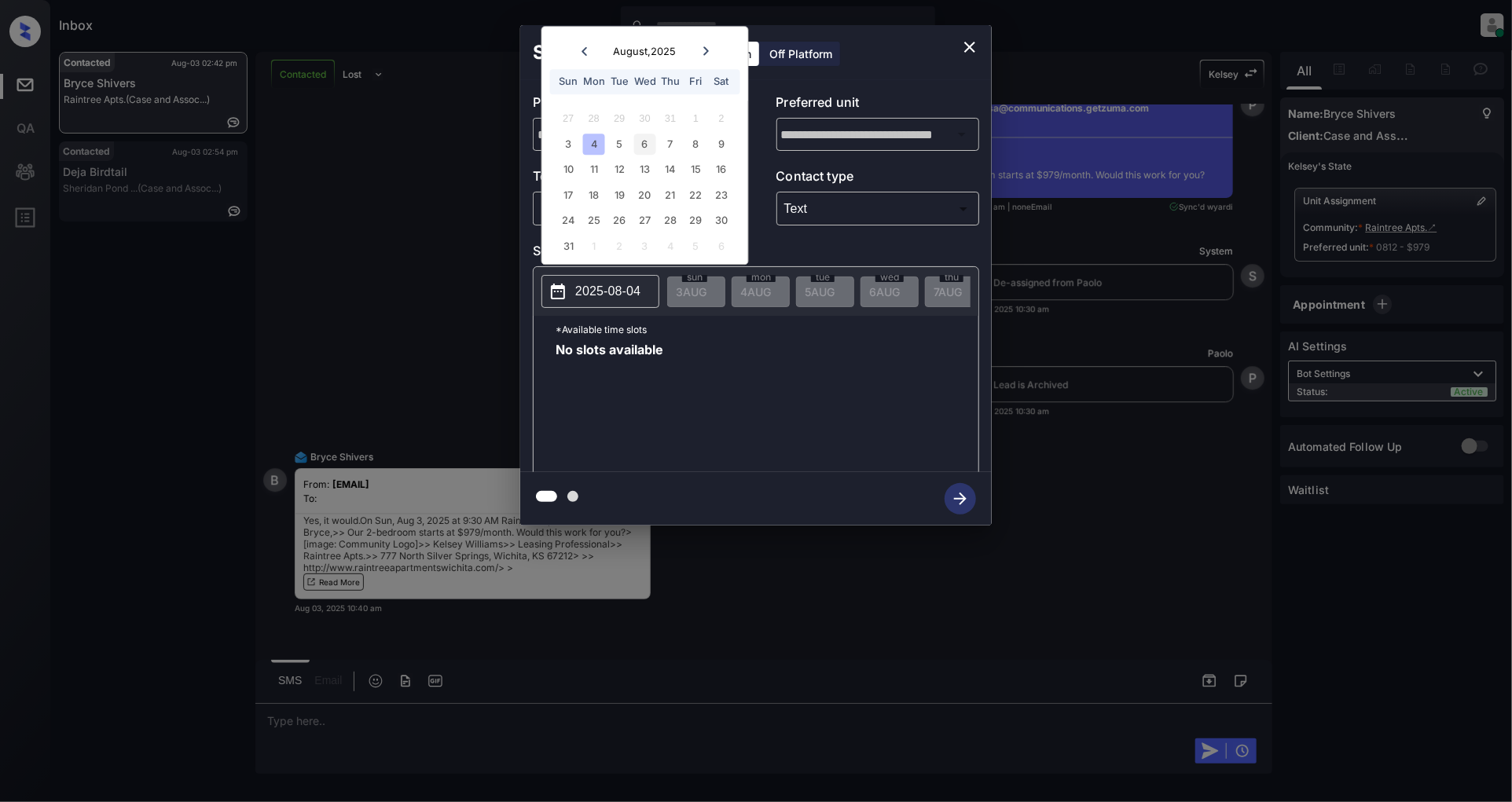 click on "6" at bounding box center [644, 144] 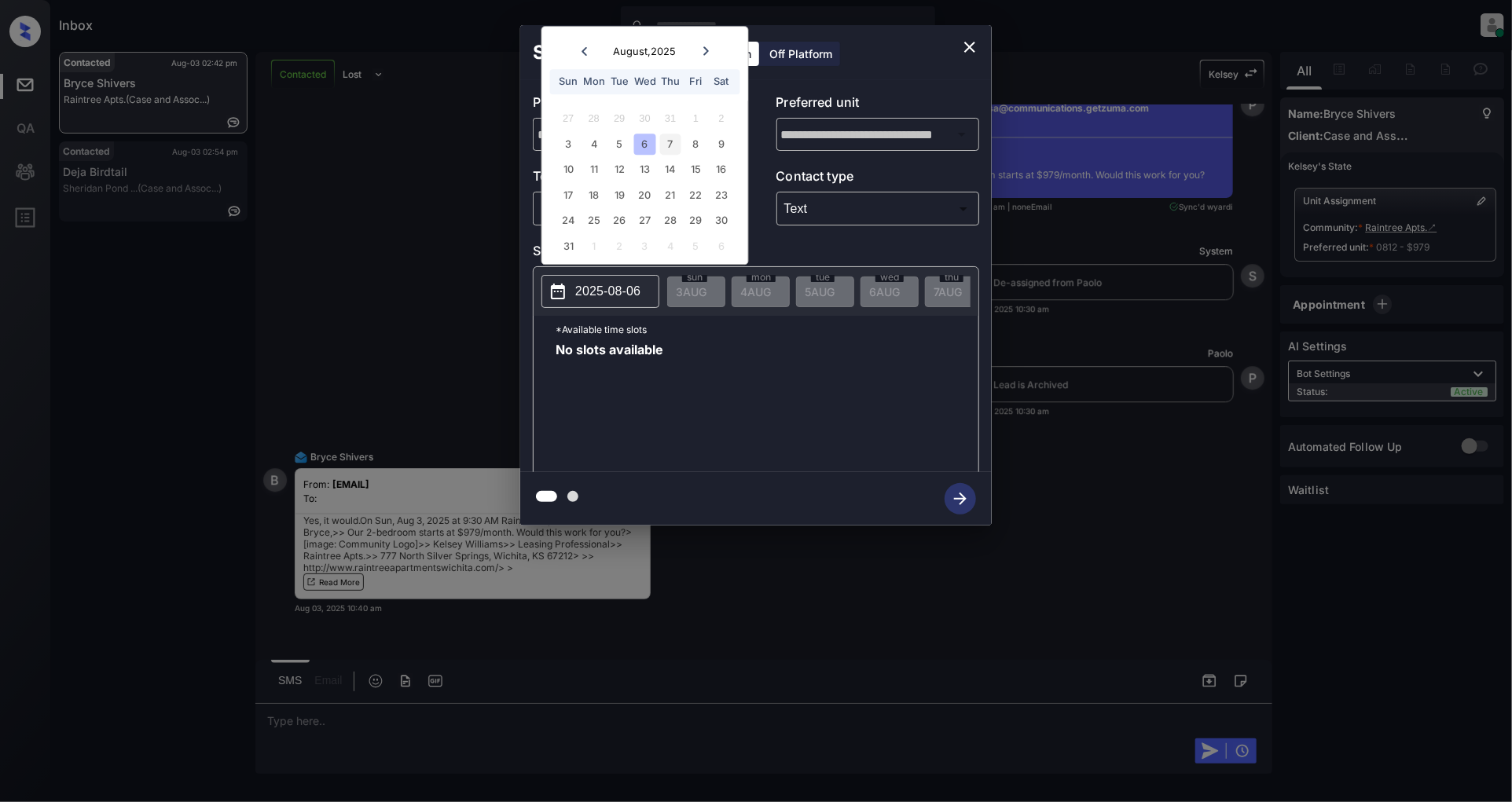 click on "7" at bounding box center [670, 144] 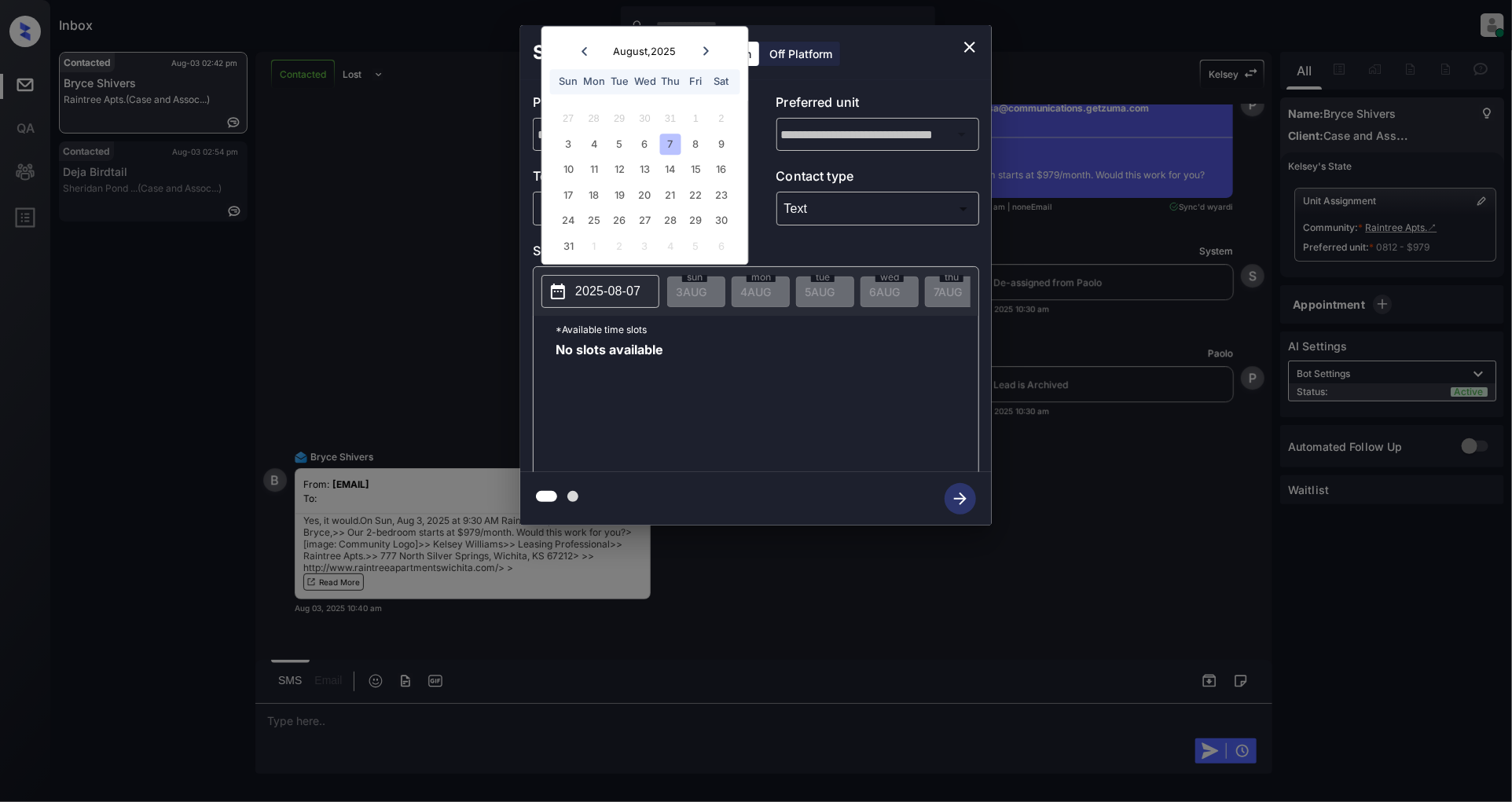 click 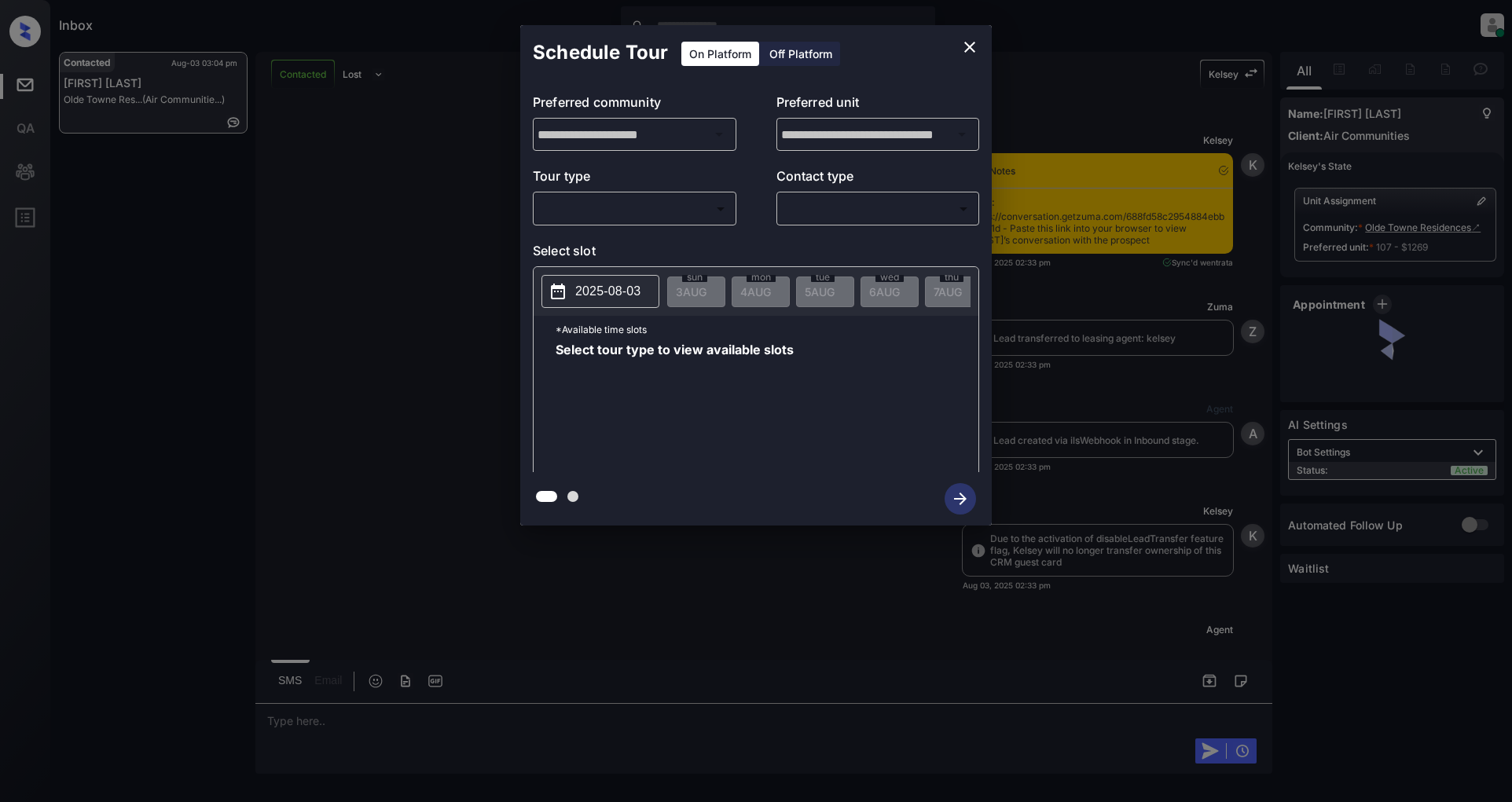 scroll, scrollTop: 0, scrollLeft: 0, axis: both 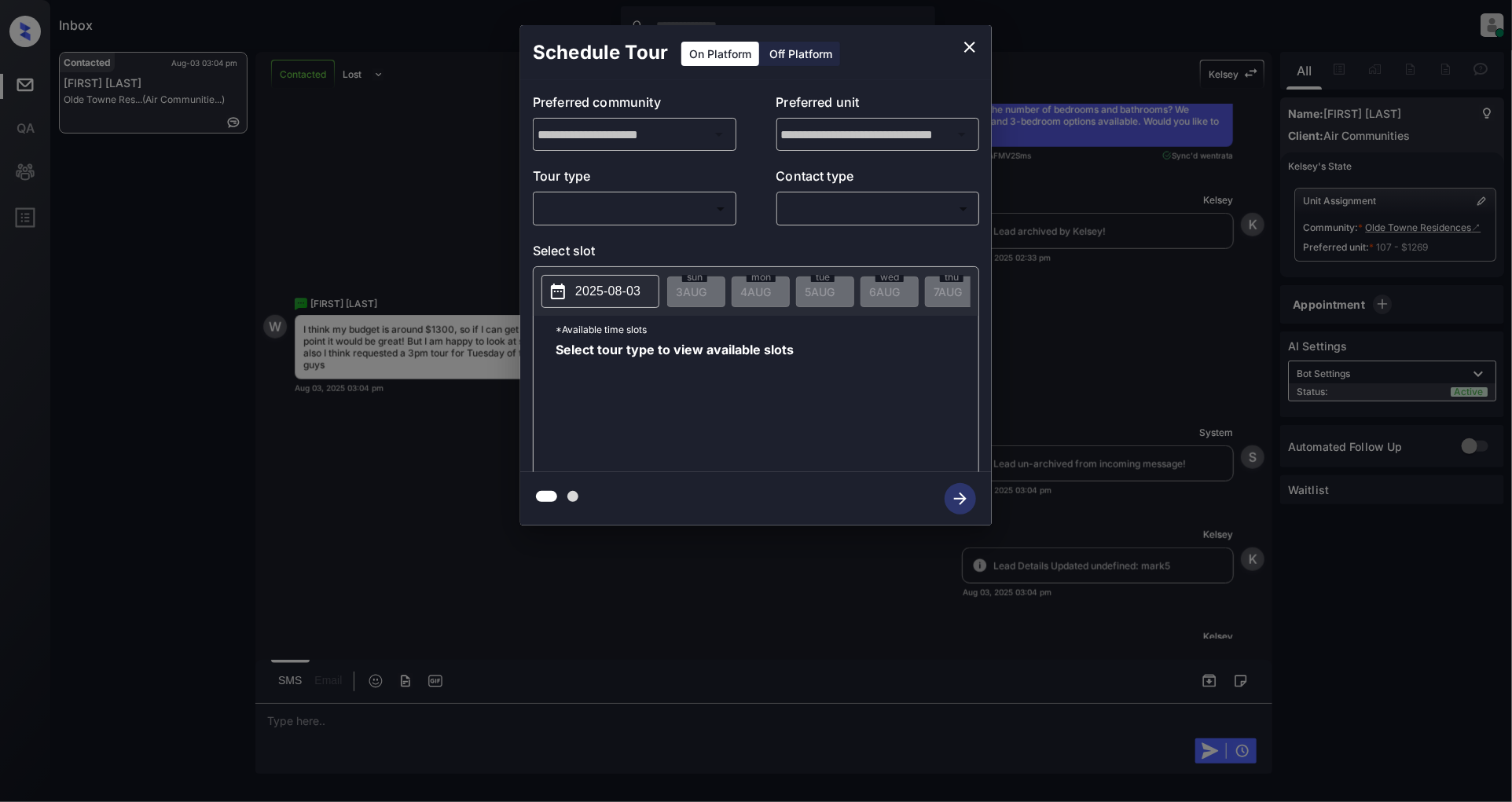 click on "Inbox [FIRST] [LAST] Online Set yourself   offline Set yourself   on break Profile Switch to  light  mode Sign out Contacted Aug-03 03:04 pm   [FIRST] [LAST] Olde Towne Res...  (Air Communitie...) Contacted Lost Lead Sentiment: Angry Upon sliding the acknowledgement:  Lead will move to lost stage. * ​ SMS and call option will be set to opt out. AFM will be turned off for the lead. [FIRST] New Message [FIRST] Notes Note: https://conversation.getzuma.com/688fd58c2954884ebbf6541d - Paste this link into your browser to view [FIRST]’s conversation with the prospect Aug 03, 2025 02:33 pm  Sync'd w  entrata [FIRST] New Message Zuma Lead transferred to leasing agent: [FIRST] Aug 03, 2025 02:33 pm [FIRST] New Message Agent Lead created via ilsWebhook in Inbound stage. Aug 03, 2025 02:33 pm [FIRST] New Message [FIRST] Due to the activation of disableLeadTransfer feature flag, [FIRST] will no longer transfer ownership of this CRM guest card Aug 03, 2025 02:33 pm [FIRST] Agent" at bounding box center [756, 401] 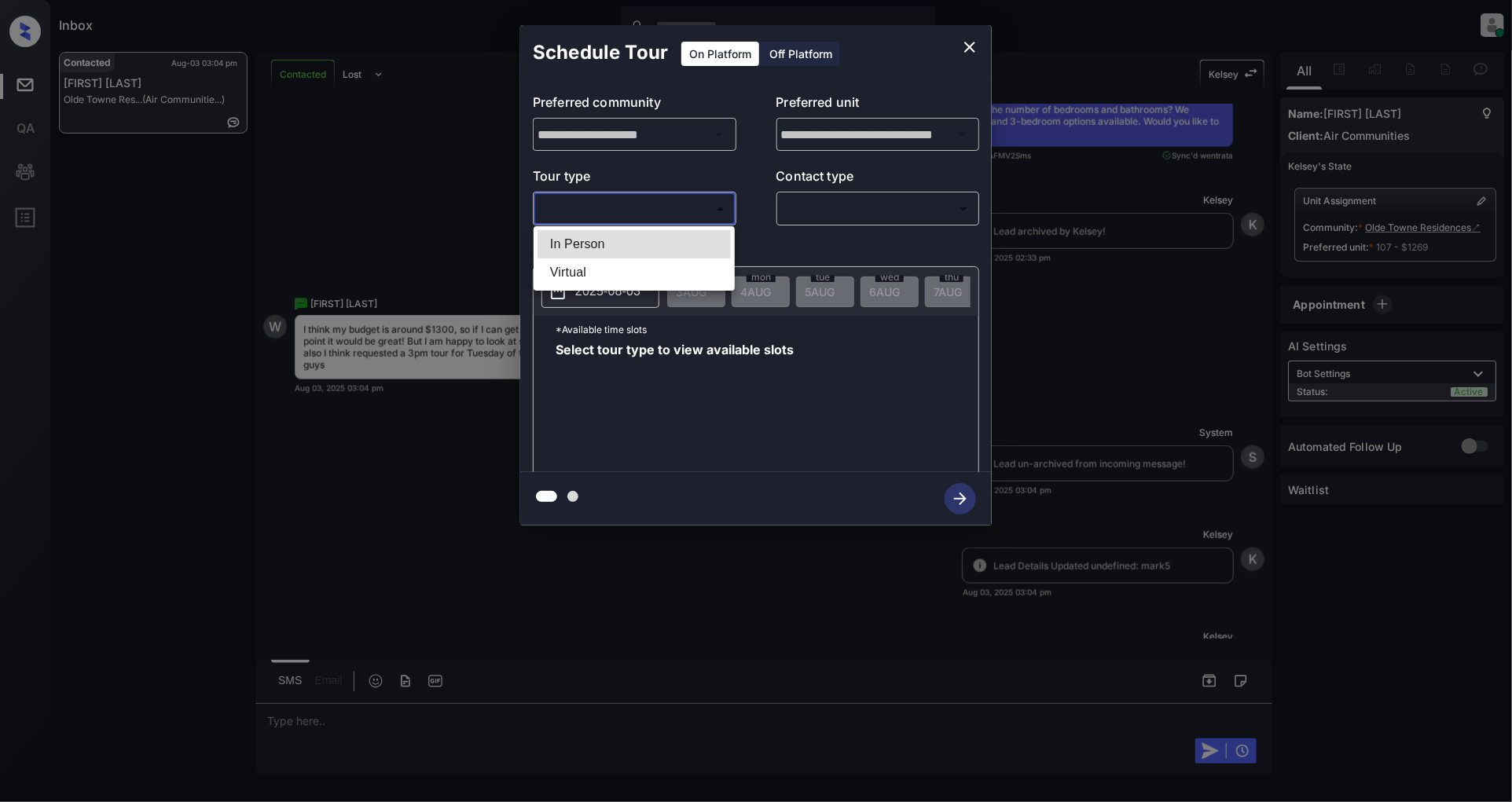 click on "In Person" at bounding box center (634, 244) 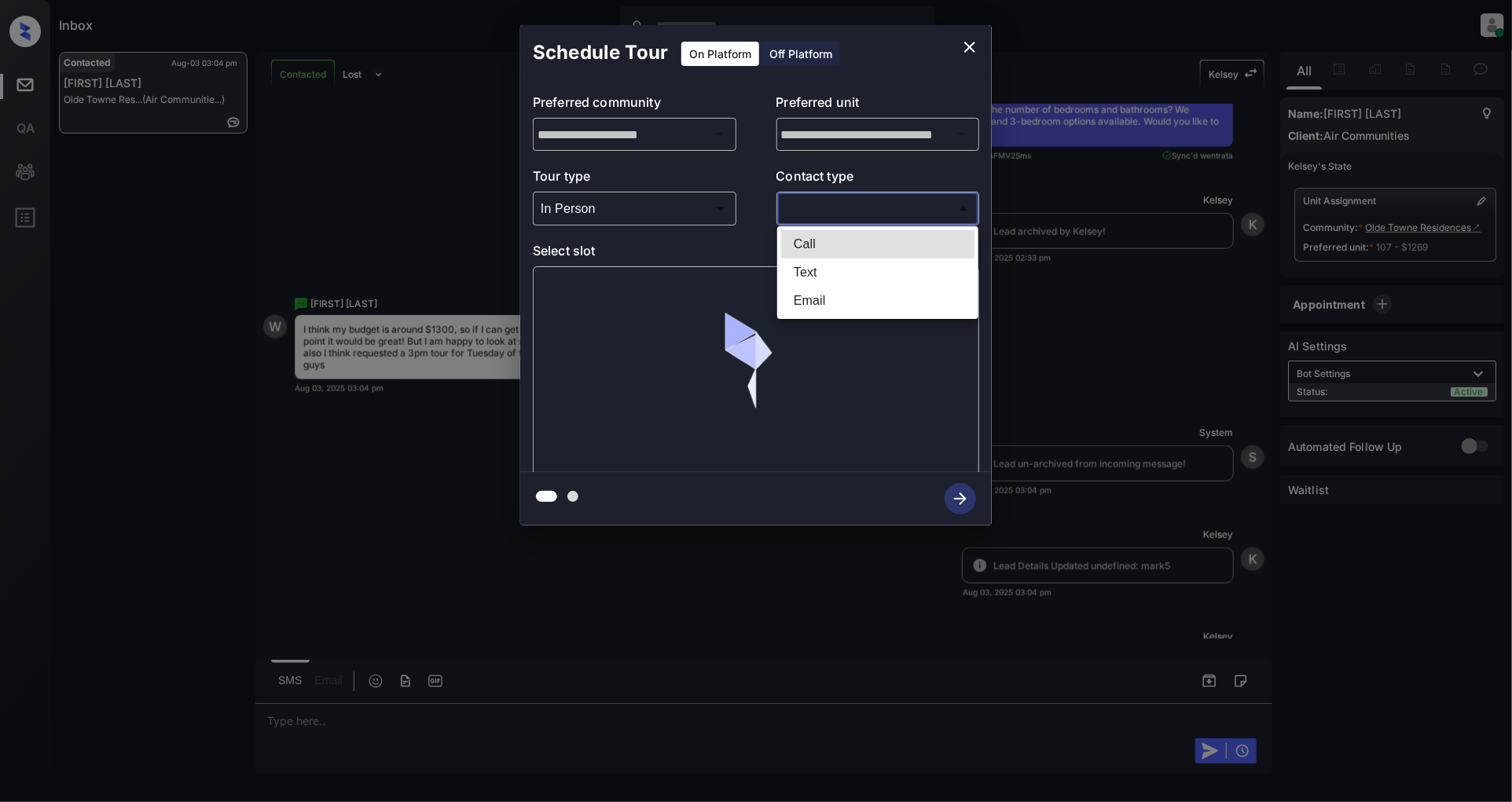 click on "Inbox Patrick Deasis Online Set yourself   offline Set yourself   on break Profile Switch to  light  mode Sign out Contacted Aug-03 03:04 pm   Windra Bodine Olde Towne Res...  (Air Communitie...) Contacted Lost Lead Sentiment: Angry Upon sliding the acknowledgement:  Lead will move to lost stage. * ​ SMS and call option will be set to opt out. AFM will be turned off for the lead. Kelsey New Message Kelsey Notes Note: <a href="https://conversation.getzuma.com/688fd58c2954884ebbf6541d">https://conversation.getzuma.com/688fd58c2954884ebbf6541d</a> - Paste this link into your browser to view Kelsey’s conversation with the prospect Aug 03, 2025 02:33 pm  Sync'd w  entrata K New Message Zuma Lead transferred to leasing agent: kelsey Aug 03, 2025 02:33 pm Z New Message Agent Lead created via ilsWebhook in Inbound stage. Aug 03, 2025 02:33 pm A New Message Kelsey Due to the activation of disableLeadTransfer feature flag, Kelsey will no longer transfer ownership of this CRM guest card Aug 03, 2025 02:33 pm K Agent" at bounding box center (756, 401) 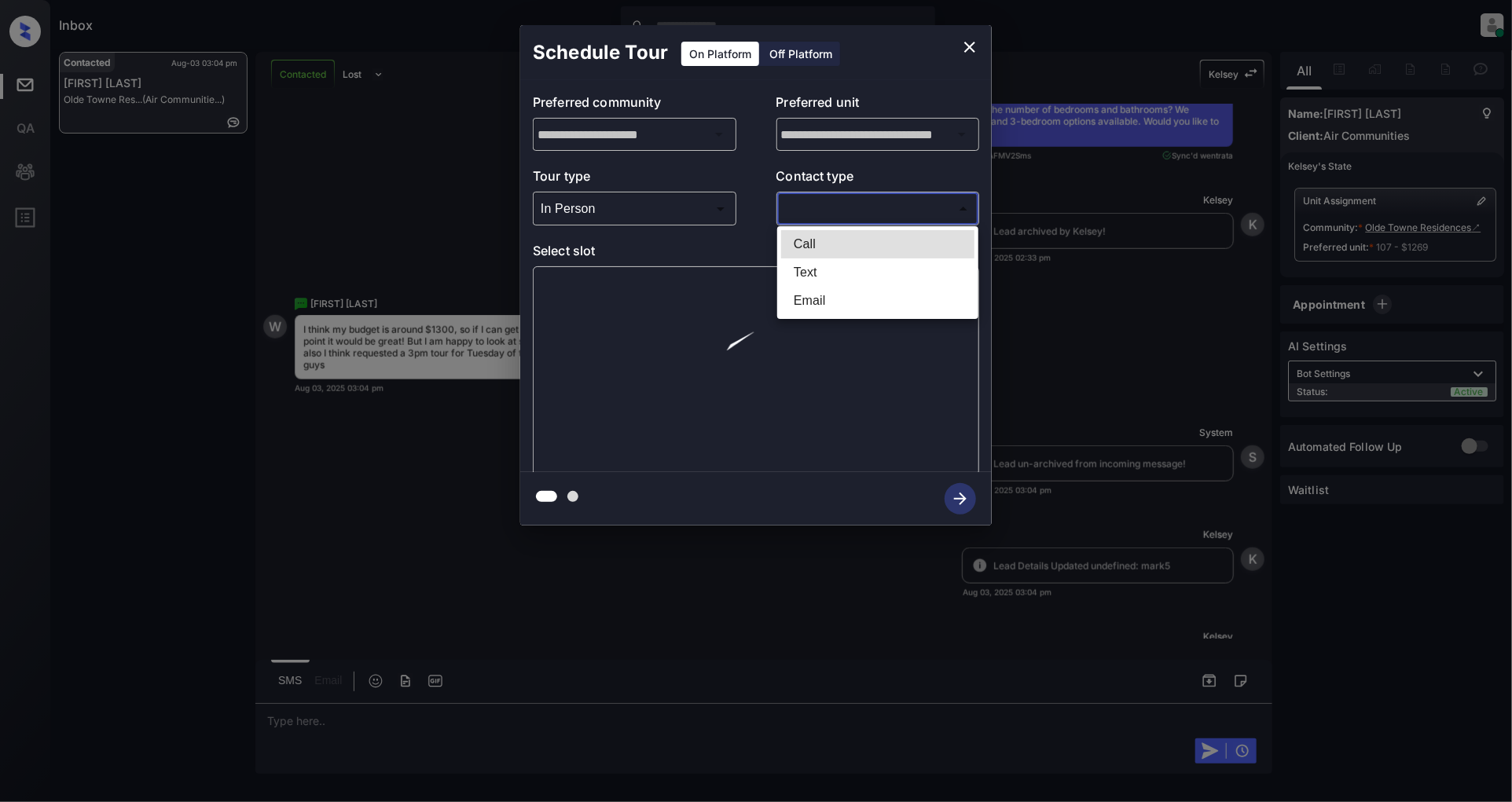 click on "Text" at bounding box center (878, 273) 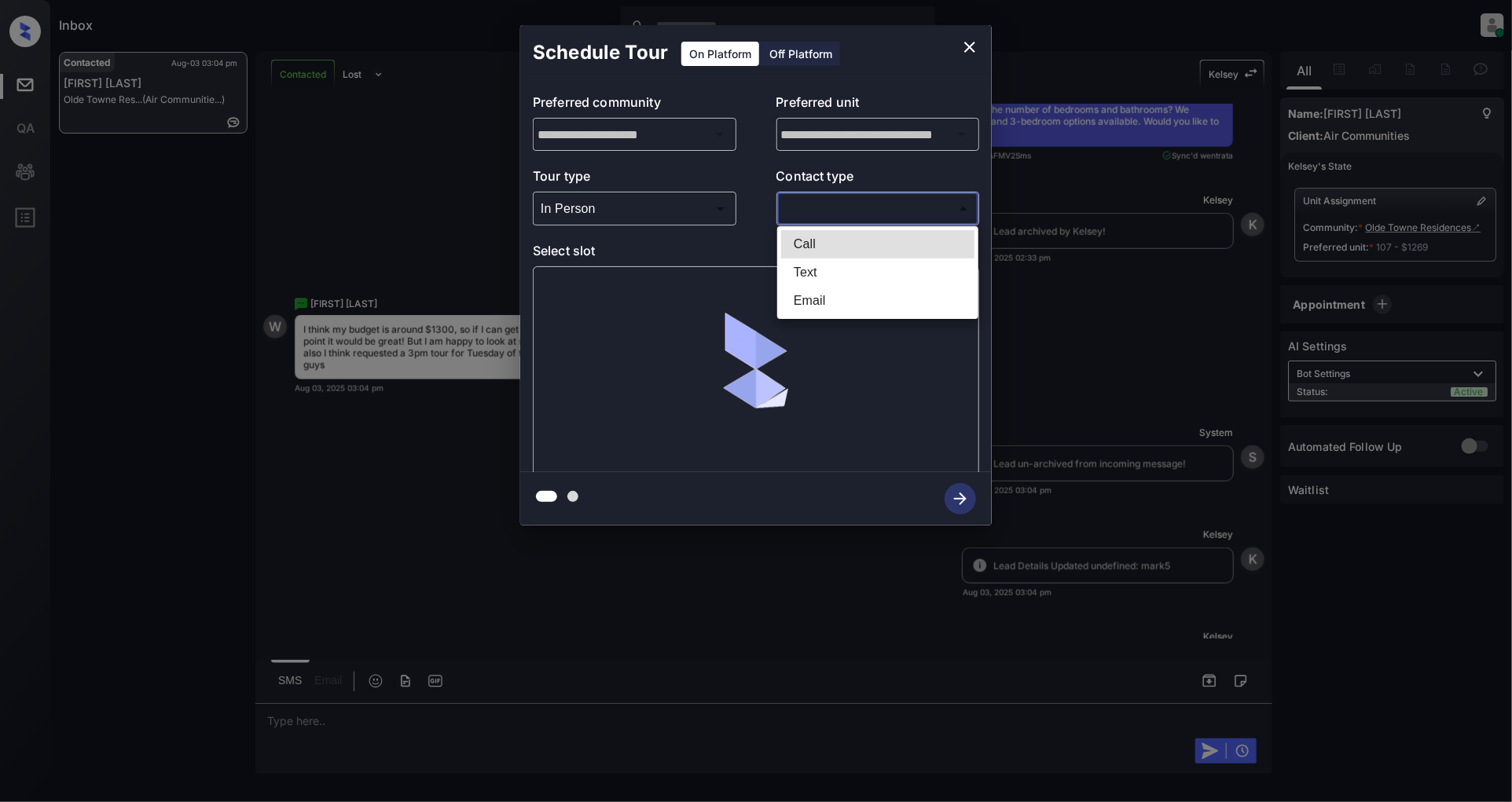 type on "****" 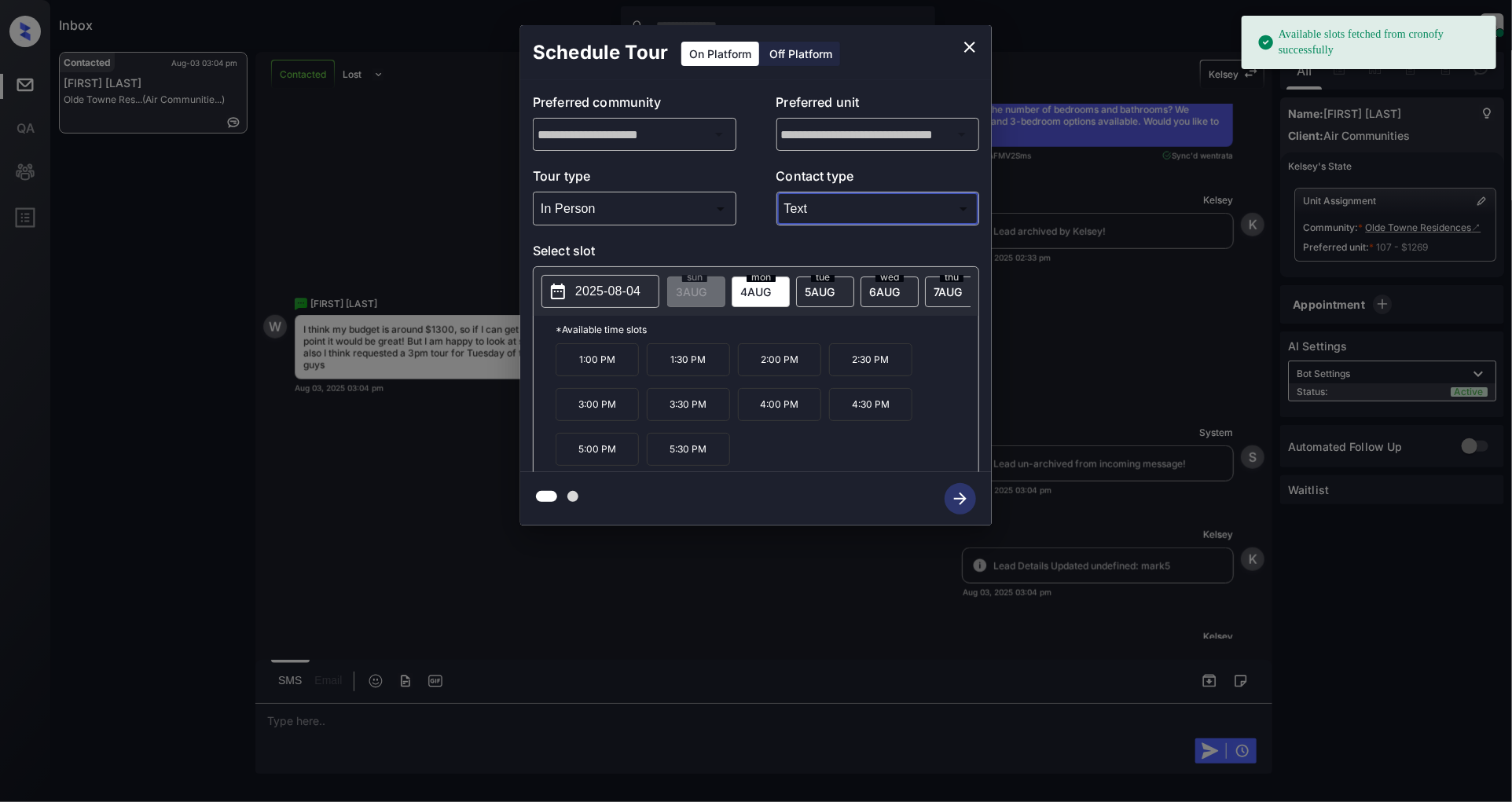 click on "**********" at bounding box center [756, 275] 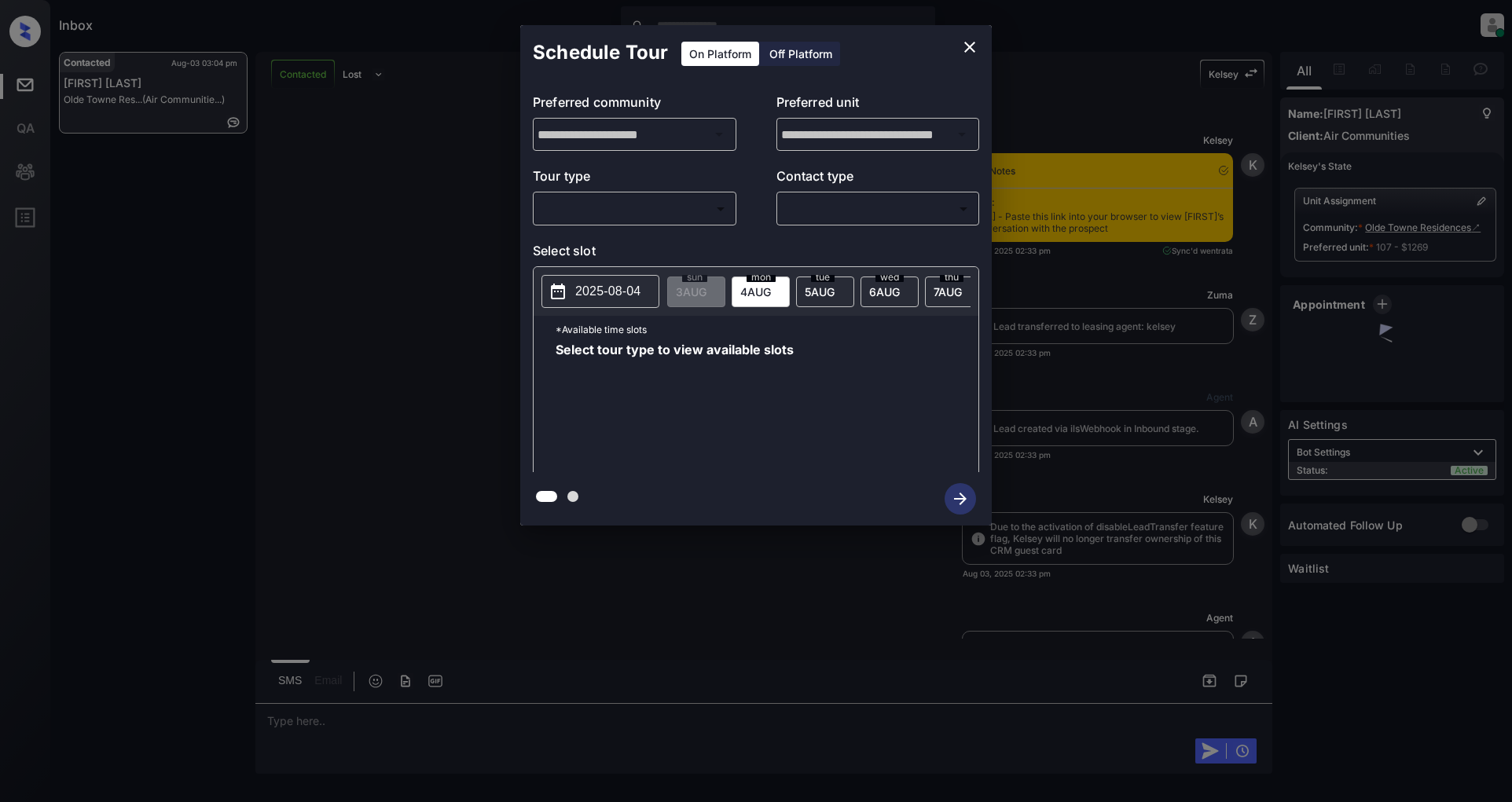 scroll, scrollTop: 0, scrollLeft: 0, axis: both 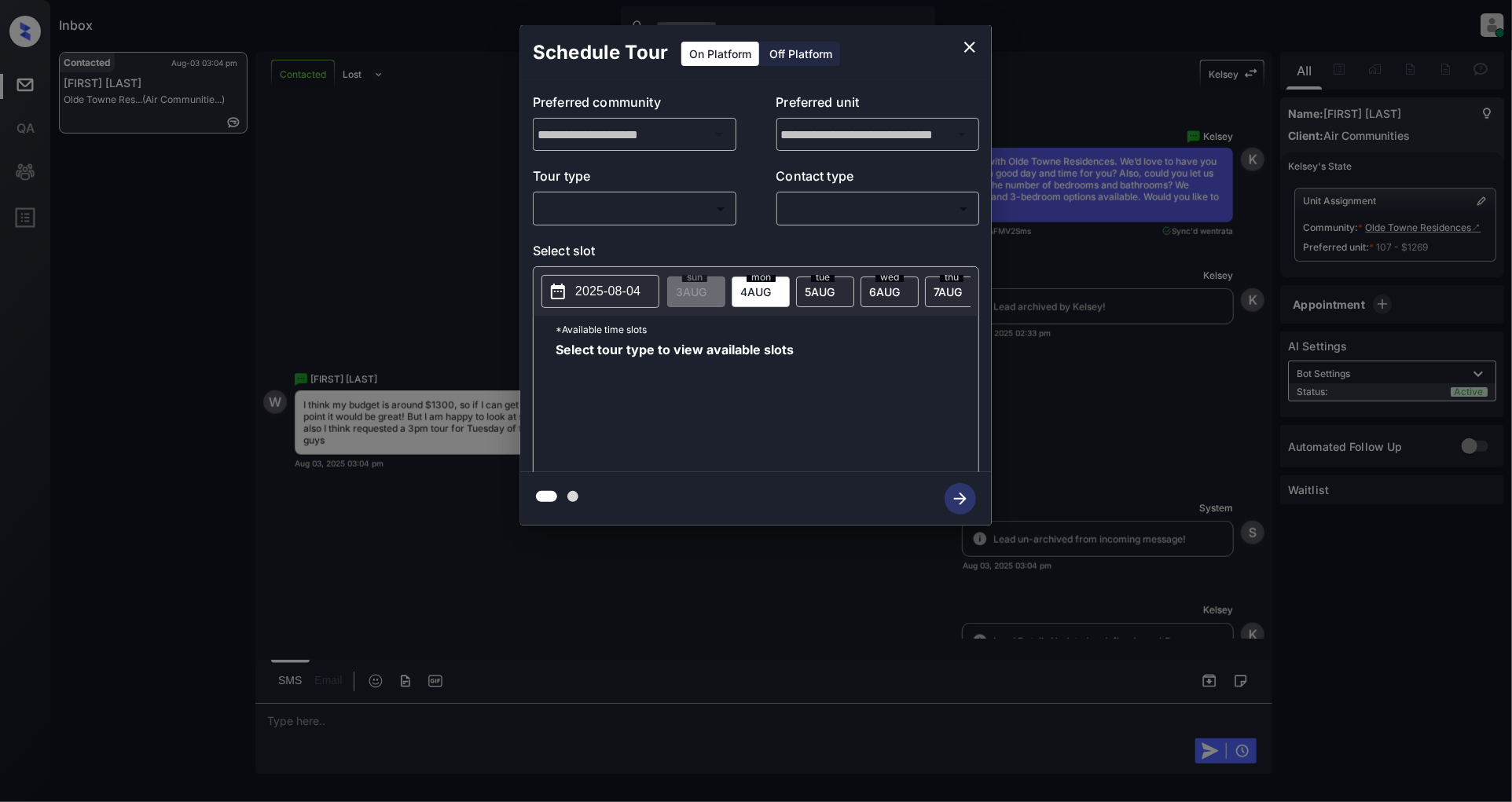 click on "Inbox [FIRST] [LAST] Online Set yourself   offline Set yourself   on break Profile Switch to  light  mode Sign out Contacted [DATE] [TIME]   [FIRST] [LAST] Olde Towne Res...  (Air Communitie...) Contacted Lost Lead Sentiment: Angry Upon sliding the acknowledgement:  Lead will move to lost stage. * ​ SMS and call option will be set to opt out. AFM will be turned off for the lead. [FIRST] New Message [FIRST] Notes Note: [URL] - Paste this link into your browser to view [FIRST]’s conversation with the prospect [DATE] [TIME]  Sync'd w  entrata [FIRST] New Message Zuma Lead transferred to leasing agent: [FIRST] [DATE] [TIME] [FIRST] New Message Agent Lead created via ilsWebhook in Inbound stage. [DATE] [TIME] [FIRST] New Message [FIRST] Due to the activation of disableLeadTransfer feature flag, [FIRST] will no longer transfer ownership of this CRM guest card [DATE] [TIME] [FIRST] Agent" at bounding box center (756, 401) 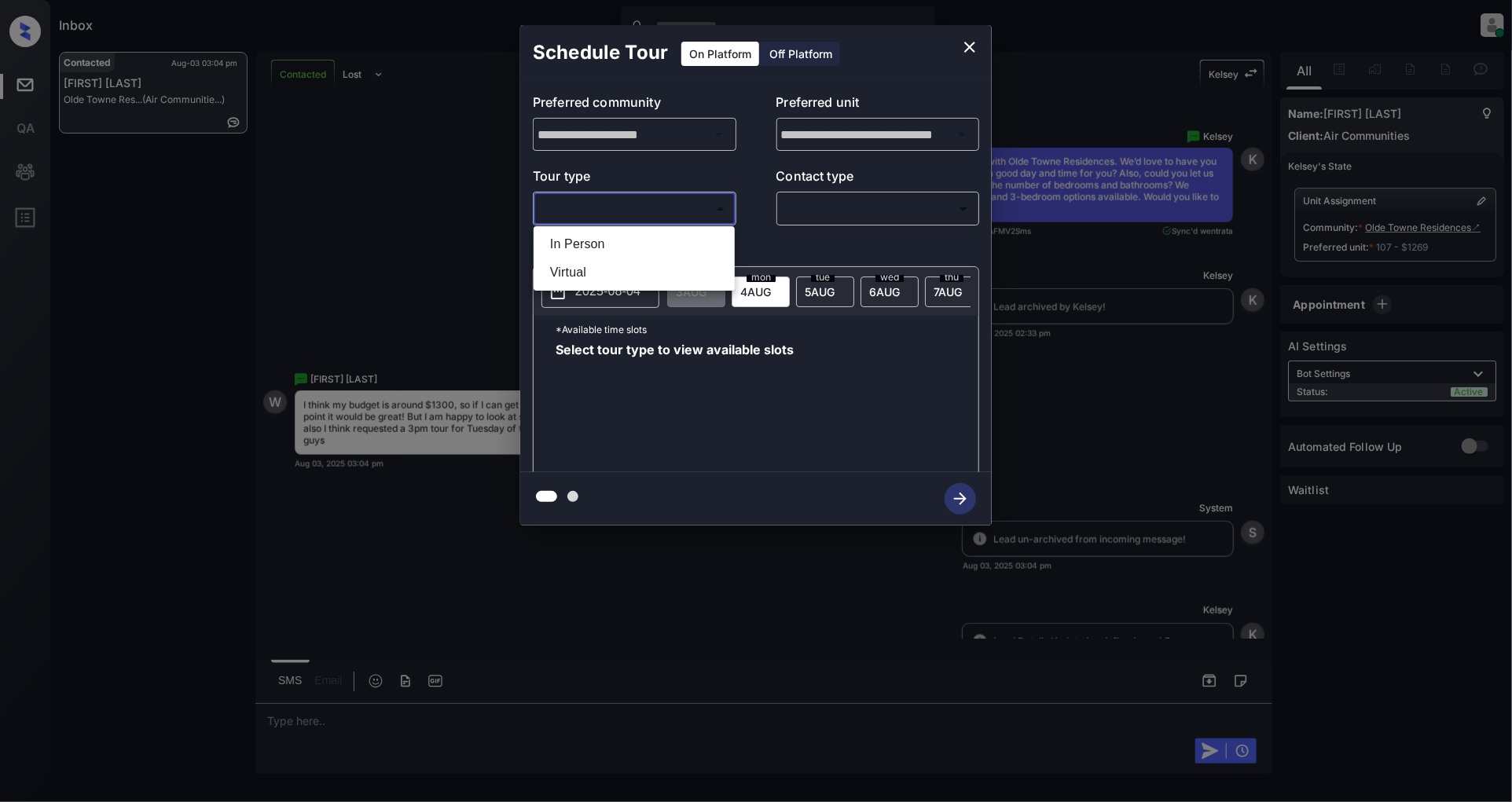 click on "In Person" at bounding box center [634, 244] 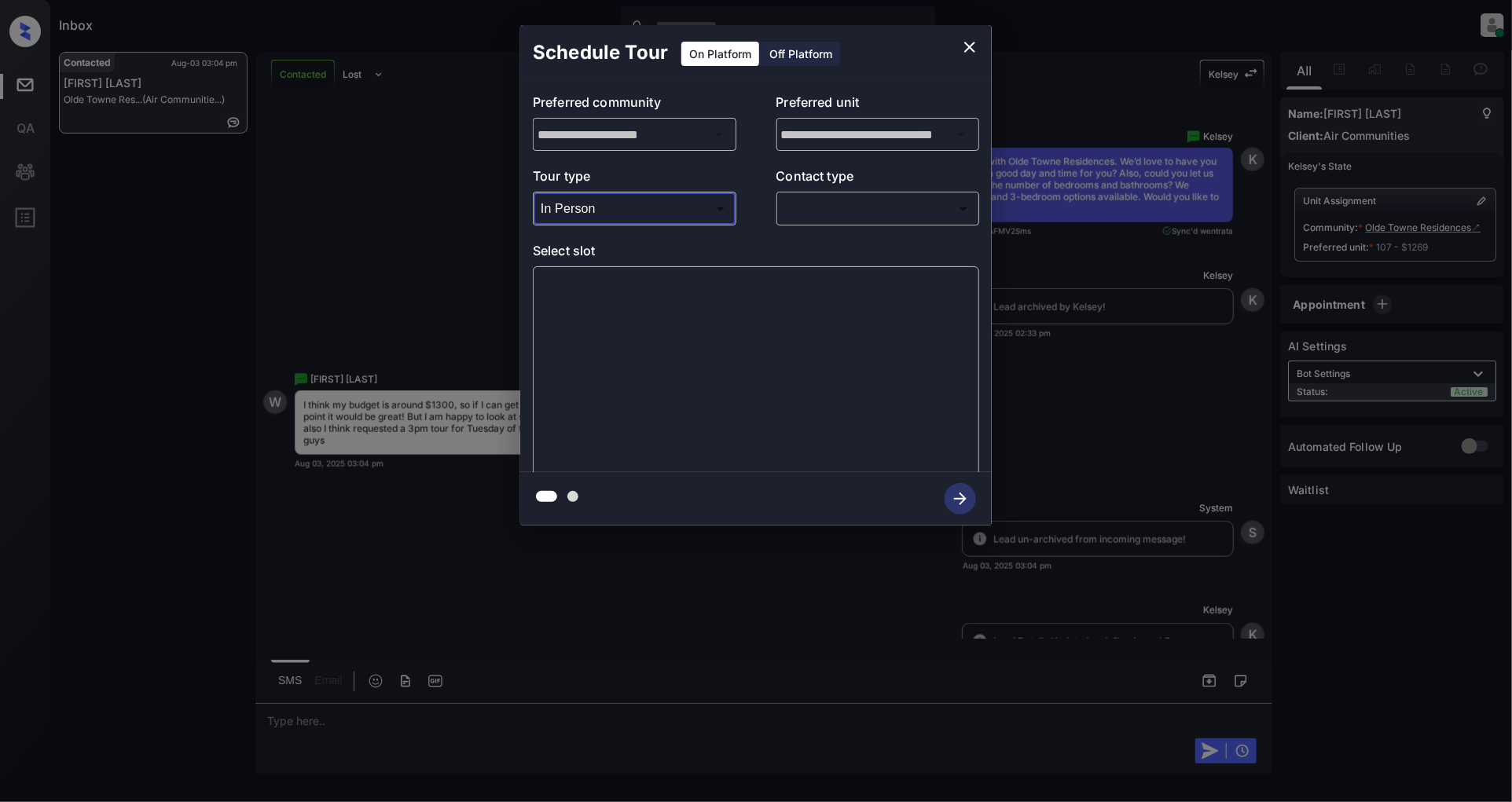 click on "​ ​" at bounding box center (878, 208) 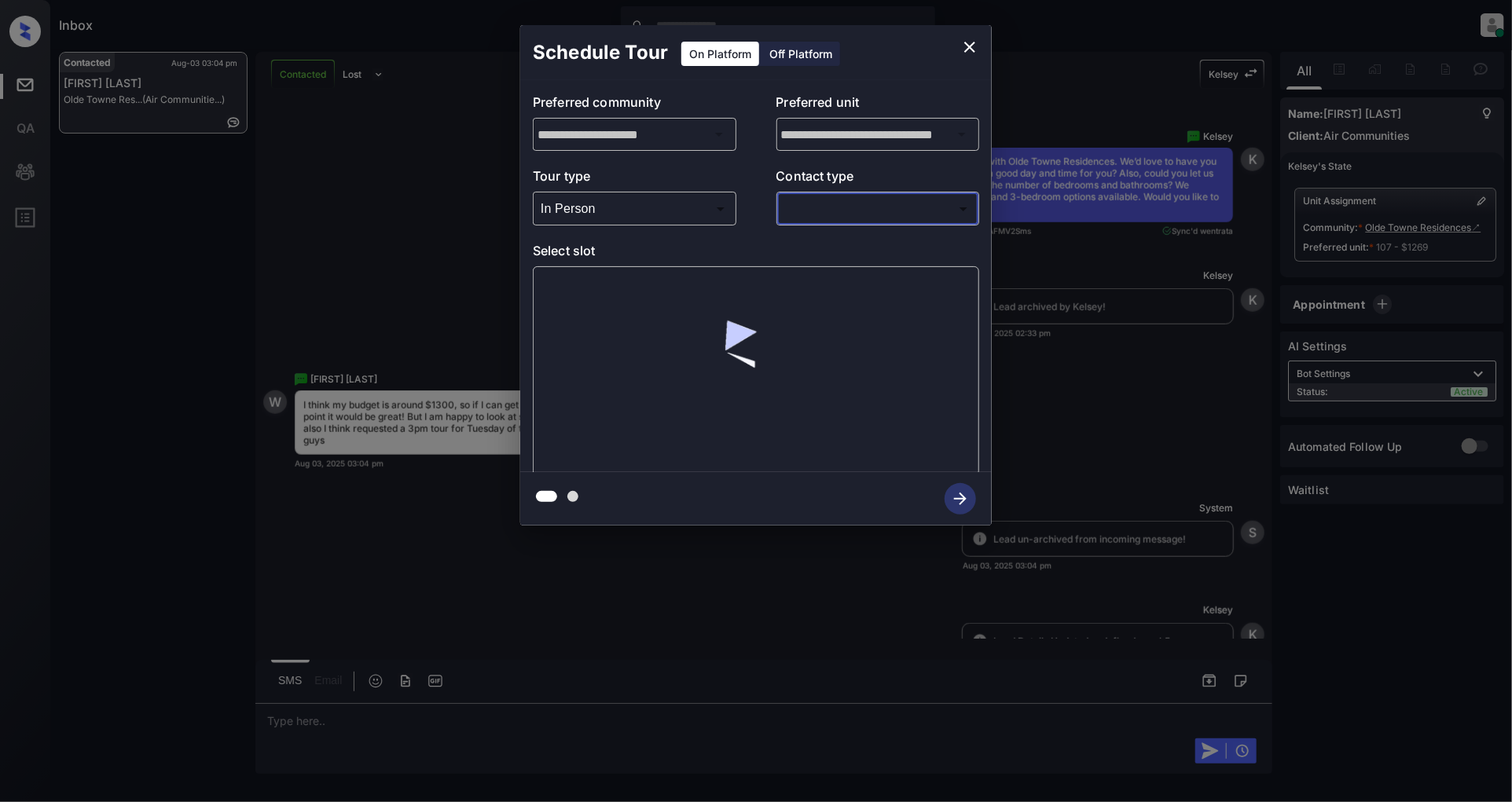 click on "Inbox Patrick Deasis Online Set yourself   offline Set yourself   on break Profile Switch to  light  mode Sign out Contacted Aug-03 03:04 pm   Windra Bodine Olde Towne Res...  (Air Communitie...) Contacted Lost Lead Sentiment: Angry Upon sliding the acknowledgement:  Lead will move to lost stage. * ​ SMS and call option will be set to opt out. AFM will be turned off for the lead. Kelsey New Message Kelsey Notes Note: <a href="https://conversation.getzuma.com/688fd58c2954884ebbf6541d">https://conversation.getzuma.com/688fd58c2954884ebbf6541d</a> - Paste this link into your browser to view Kelsey’s conversation with the prospect Aug 03, 2025 02:33 pm  Sync'd w  entrata K New Message Zuma Lead transferred to leasing agent: kelsey Aug 03, 2025 02:33 pm Z New Message Agent Lead created via ilsWebhook in Inbound stage. Aug 03, 2025 02:33 pm A New Message Kelsey Due to the activation of disableLeadTransfer feature flag, Kelsey will no longer transfer ownership of this CRM guest card Aug 03, 2025 02:33 pm K Agent" at bounding box center [756, 401] 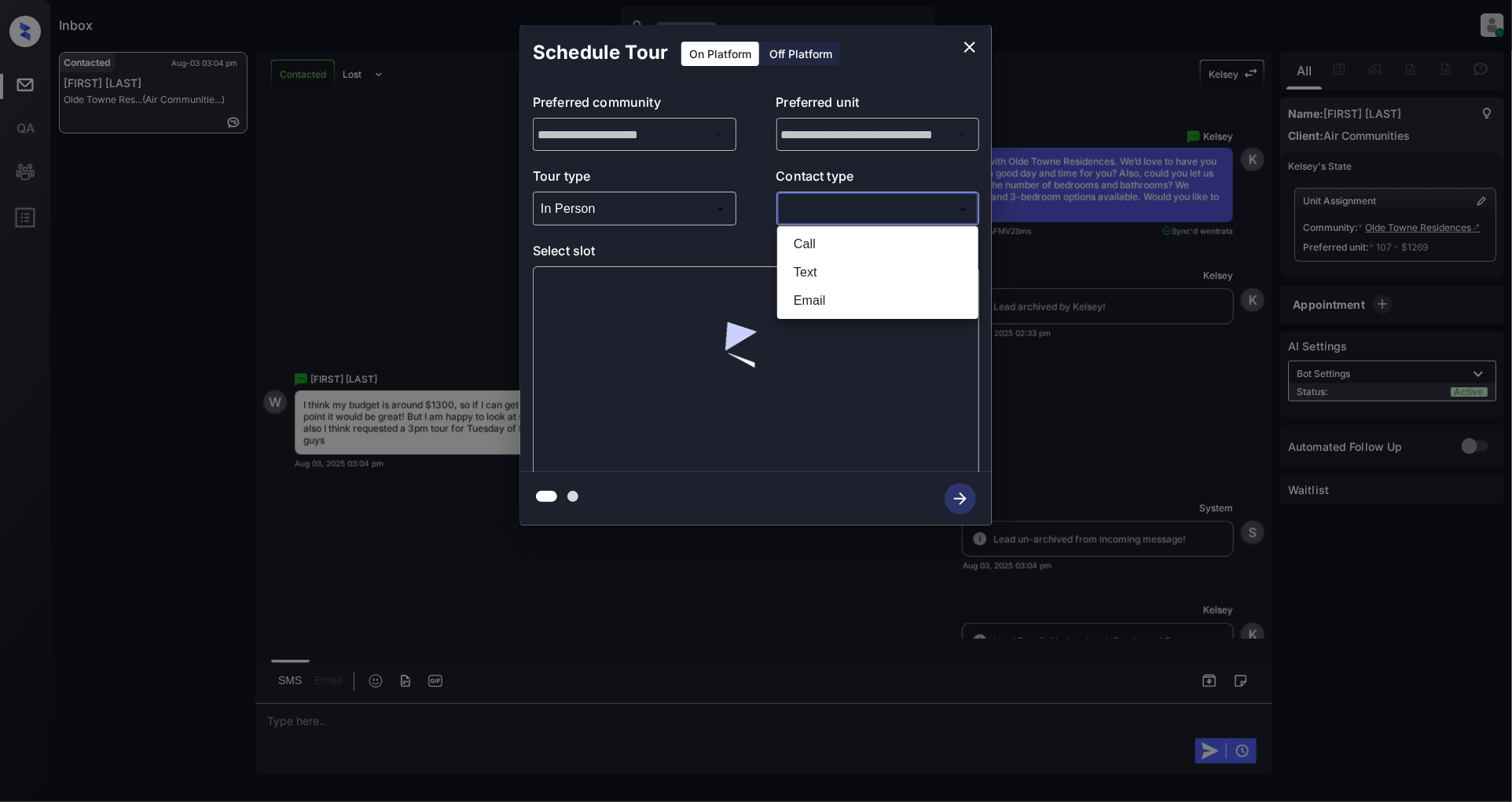 click on "Text" at bounding box center (878, 273) 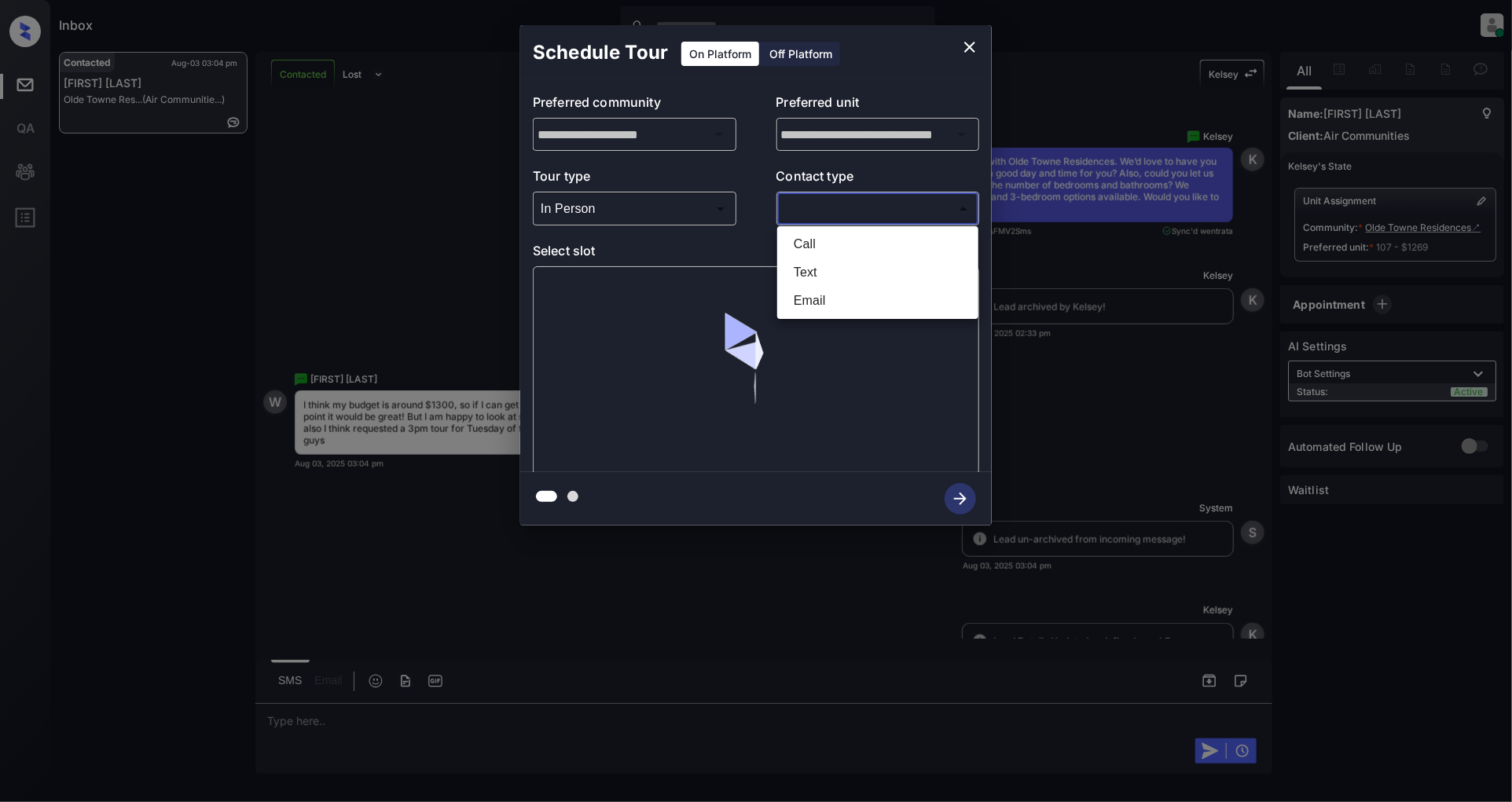 type on "****" 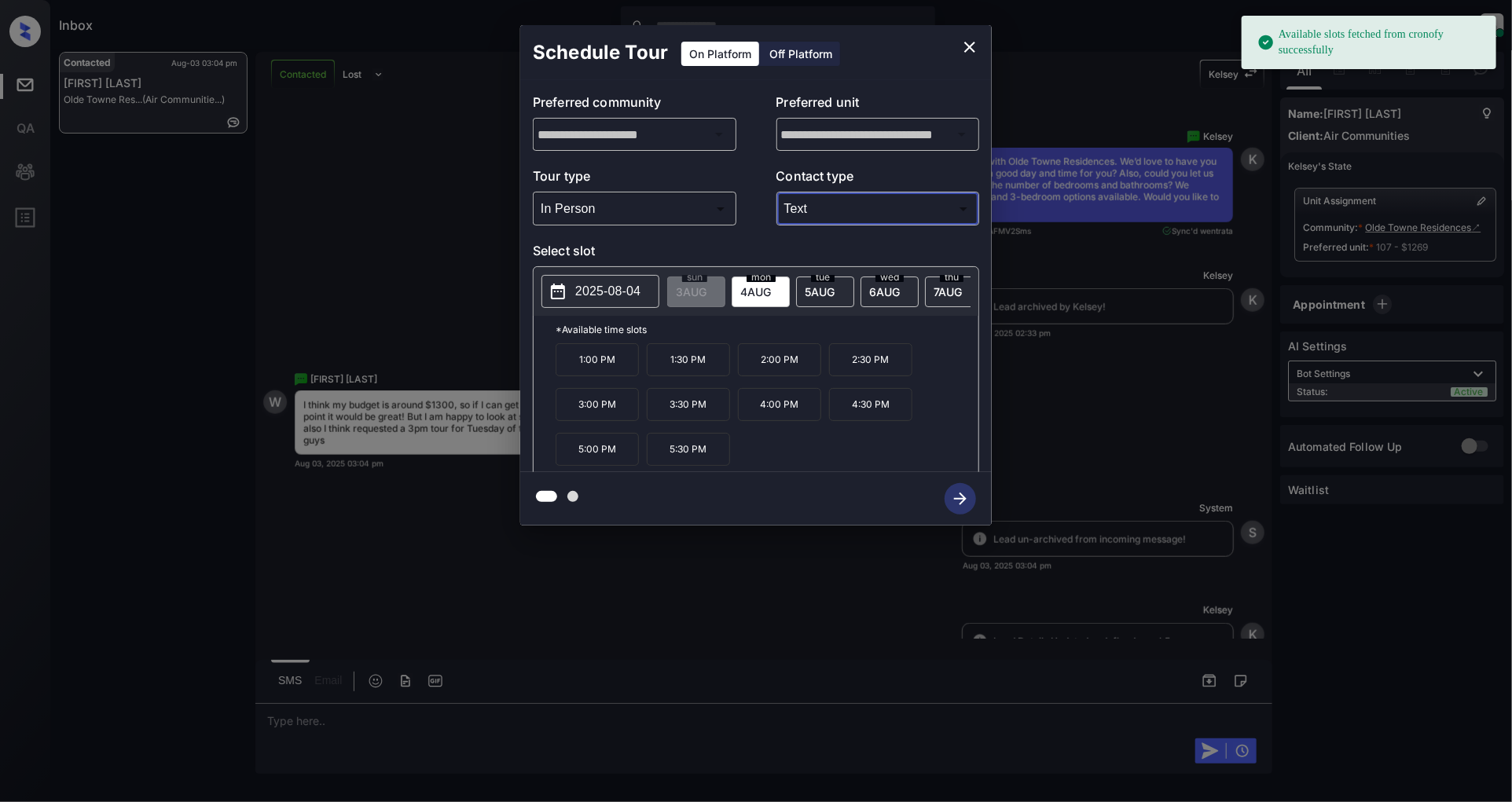 click on "4 AUG" at bounding box center [691, 291] 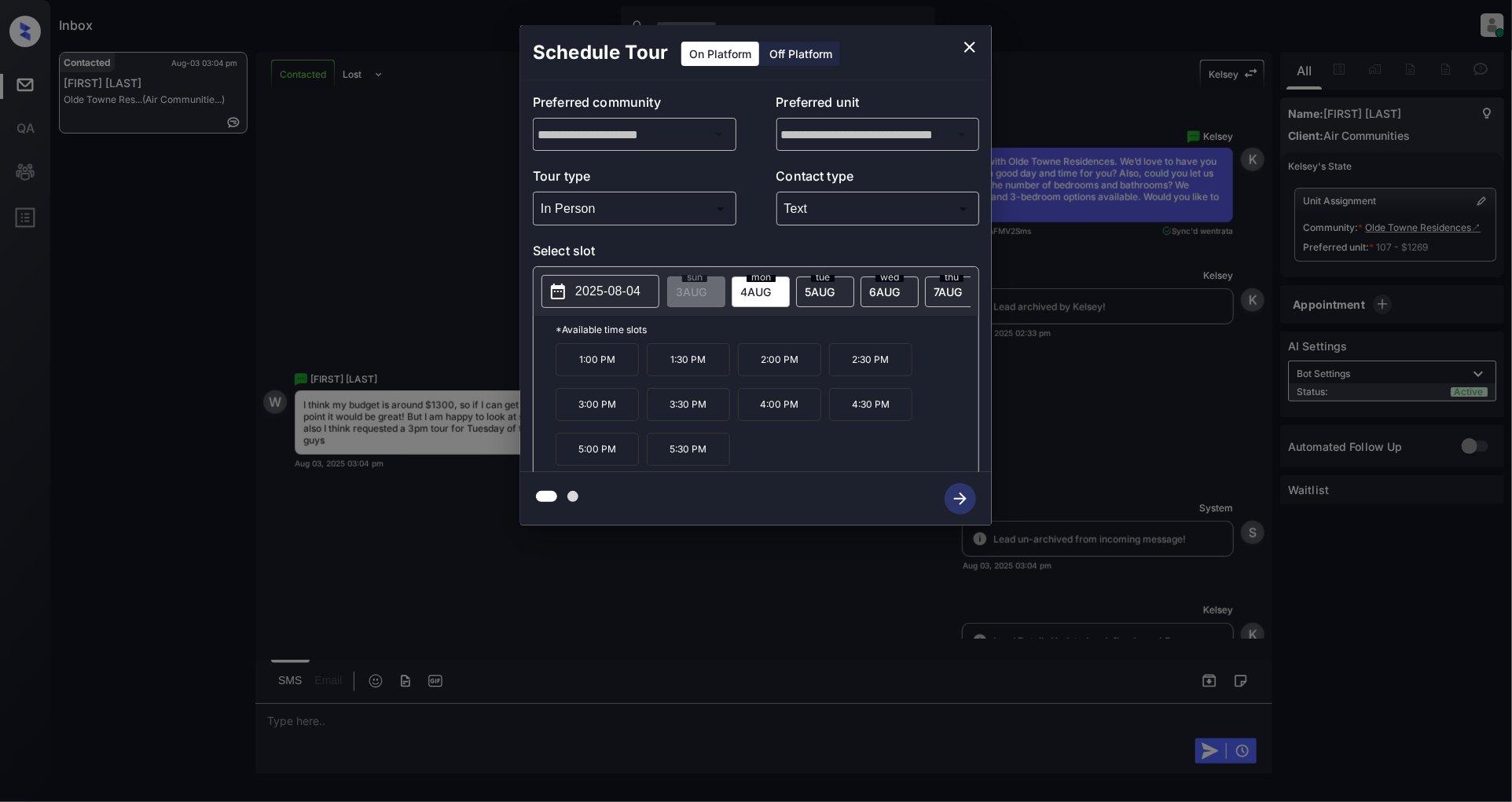 click on "3:00 PM" at bounding box center (597, 405) 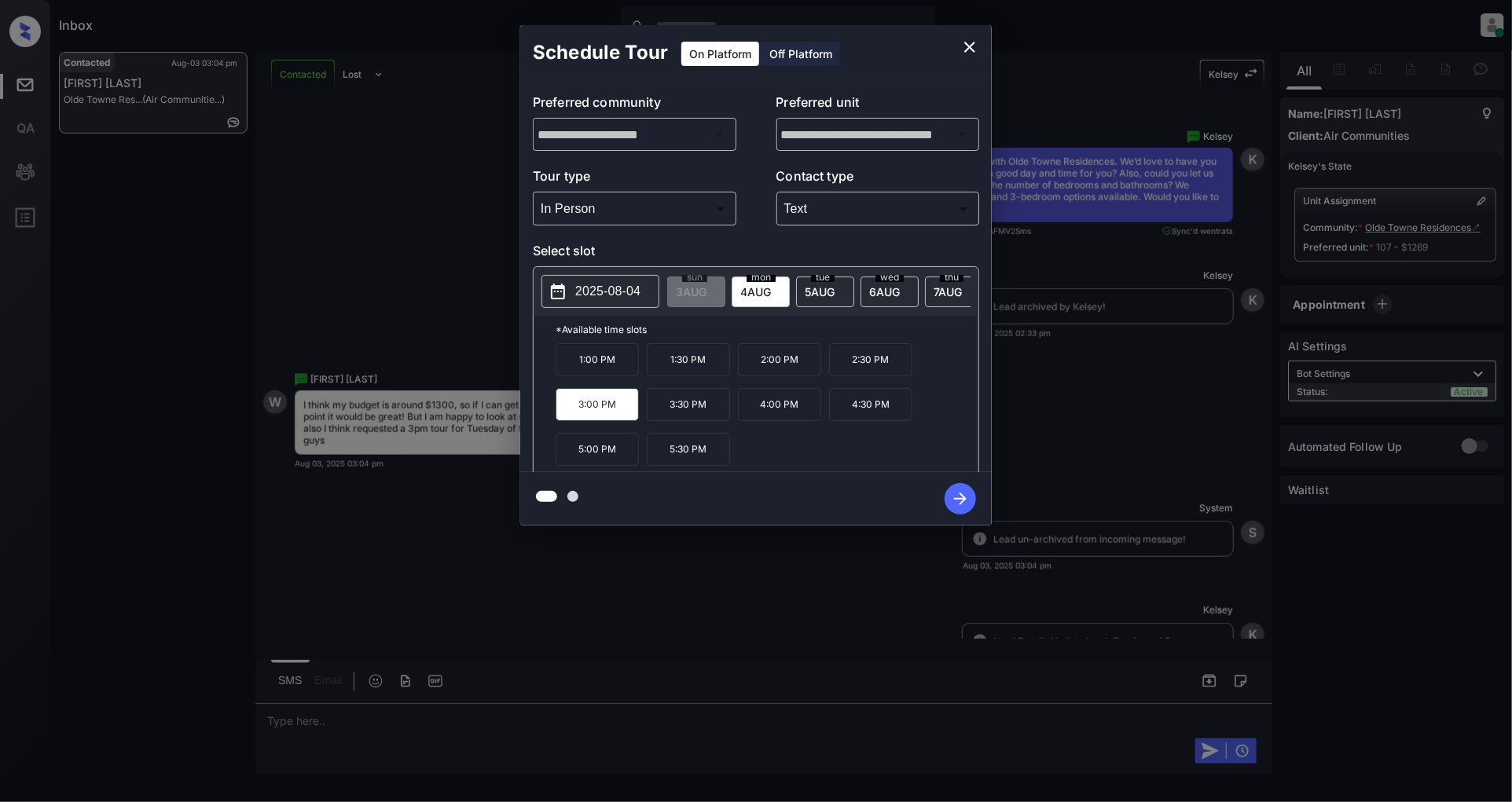 click on "5 AUG" at bounding box center (691, 291) 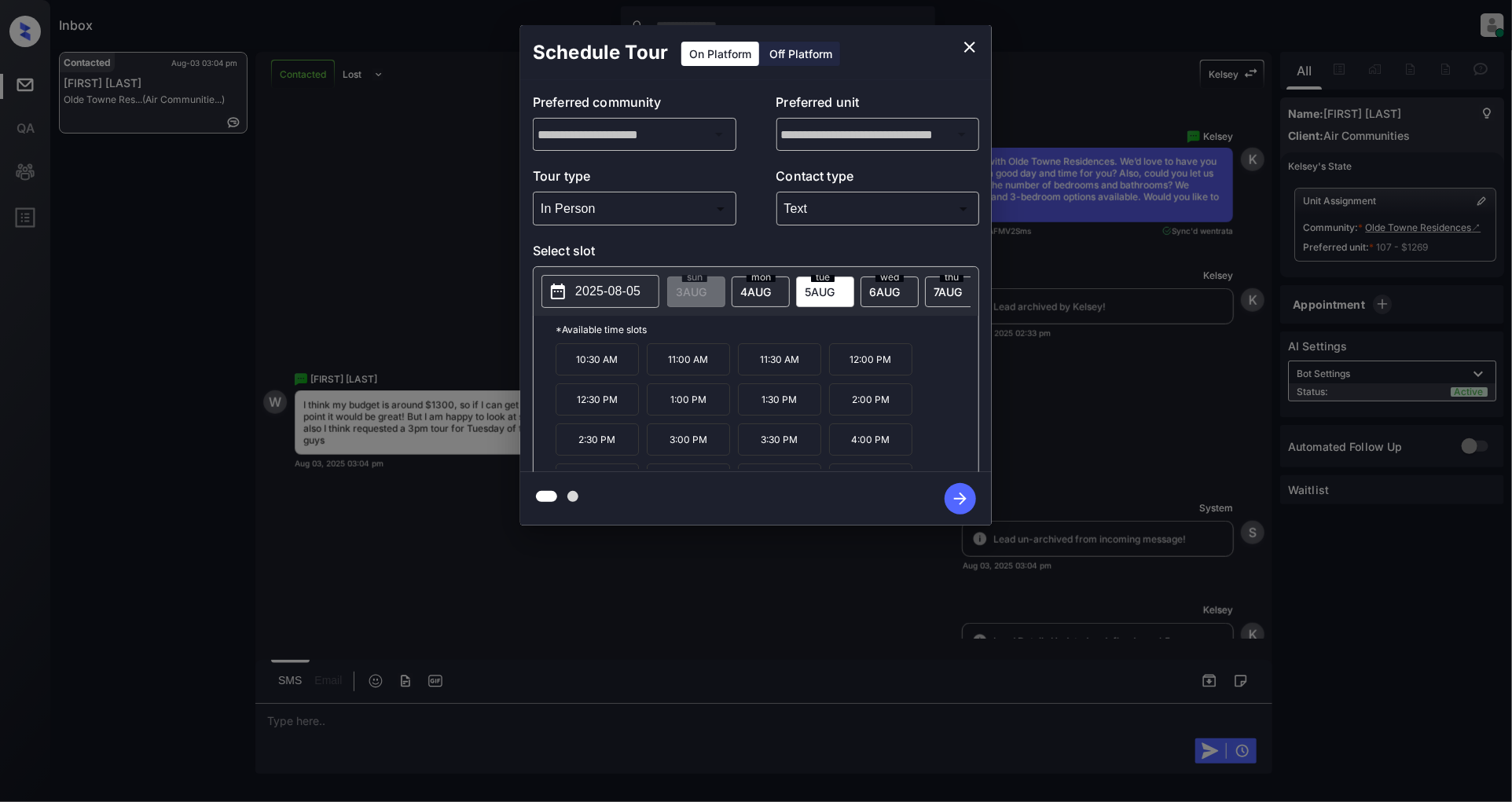 click on "3:00 PM" at bounding box center [688, 439] 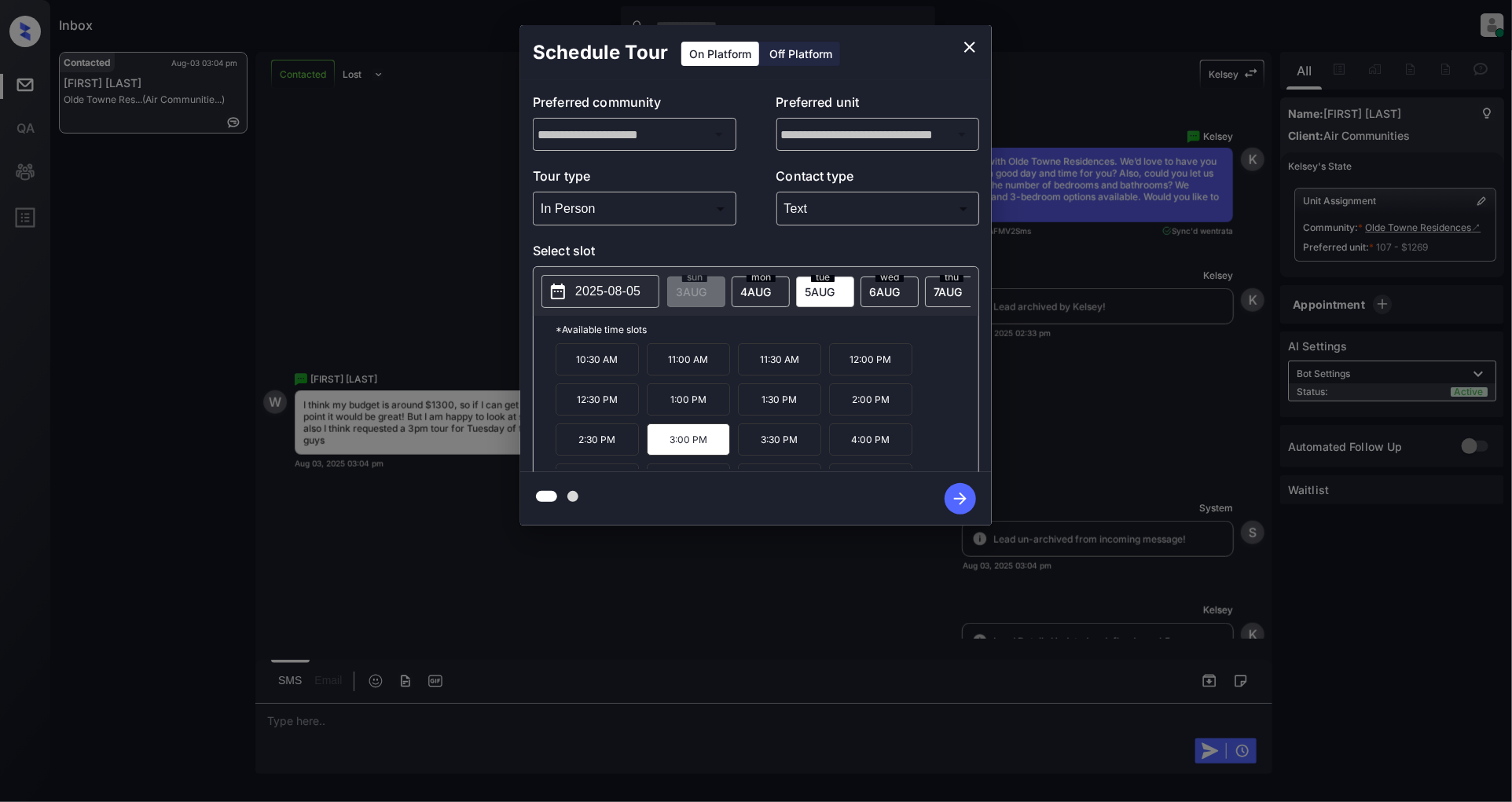 click 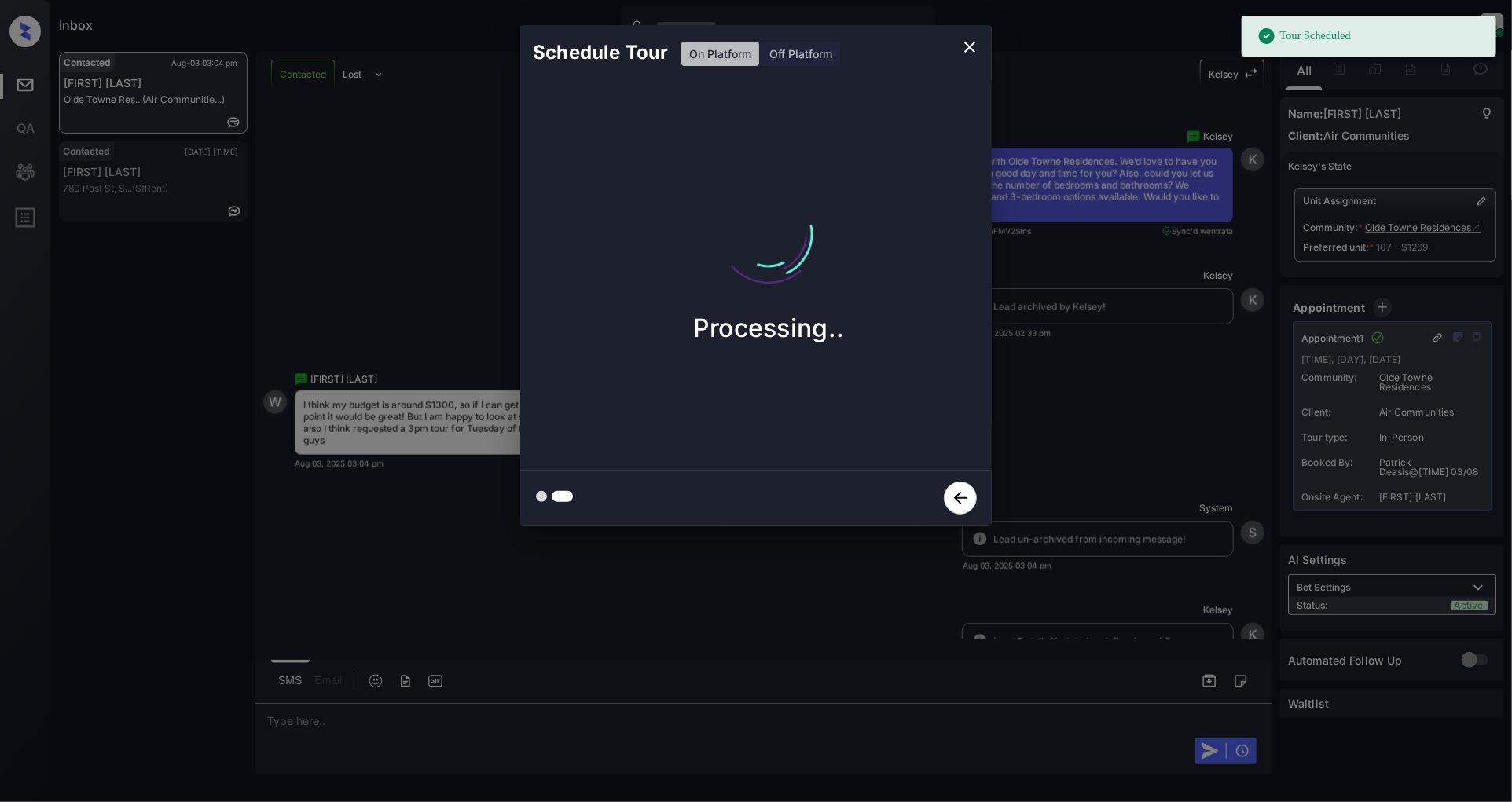 click 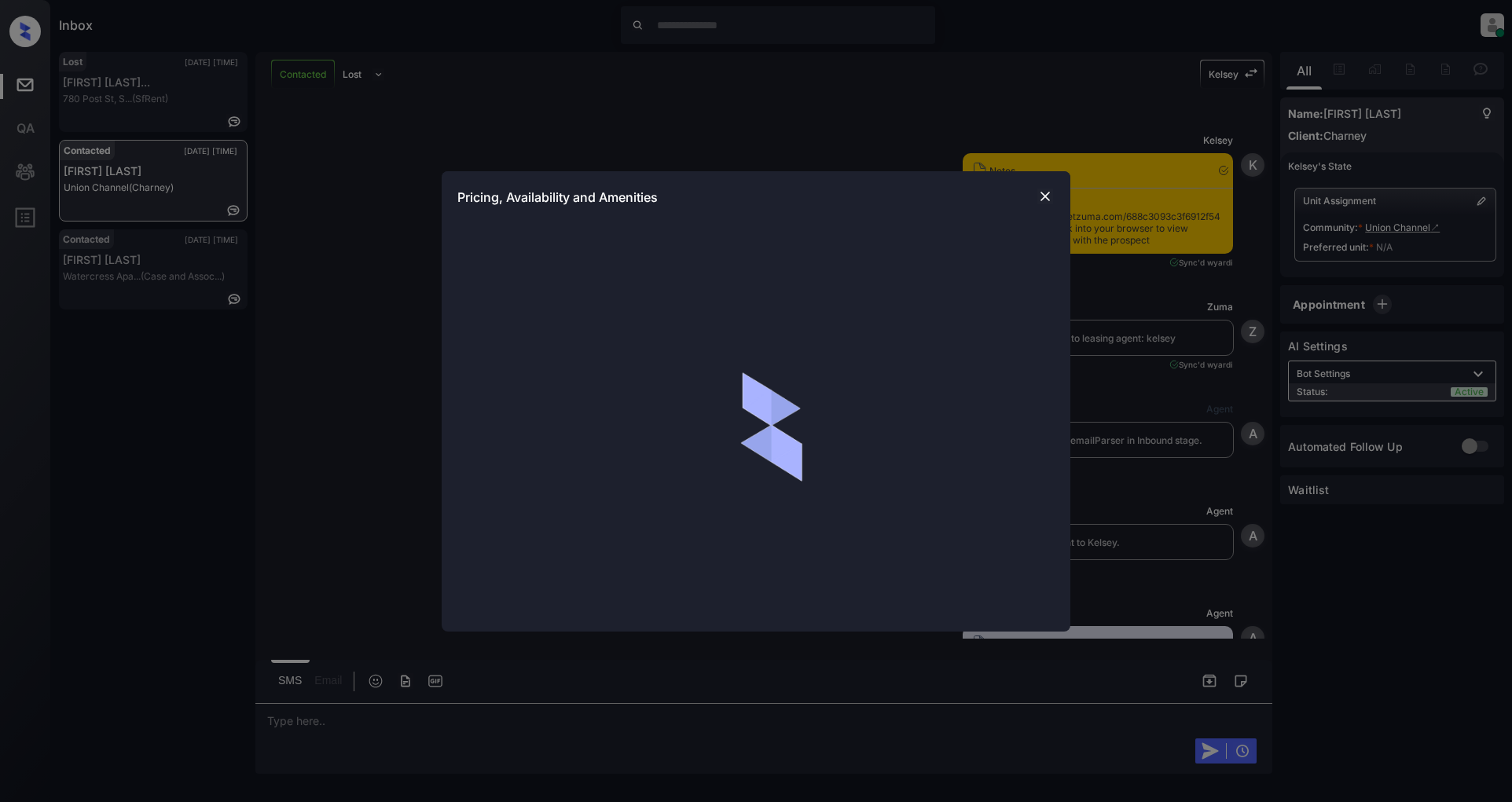 scroll, scrollTop: 0, scrollLeft: 0, axis: both 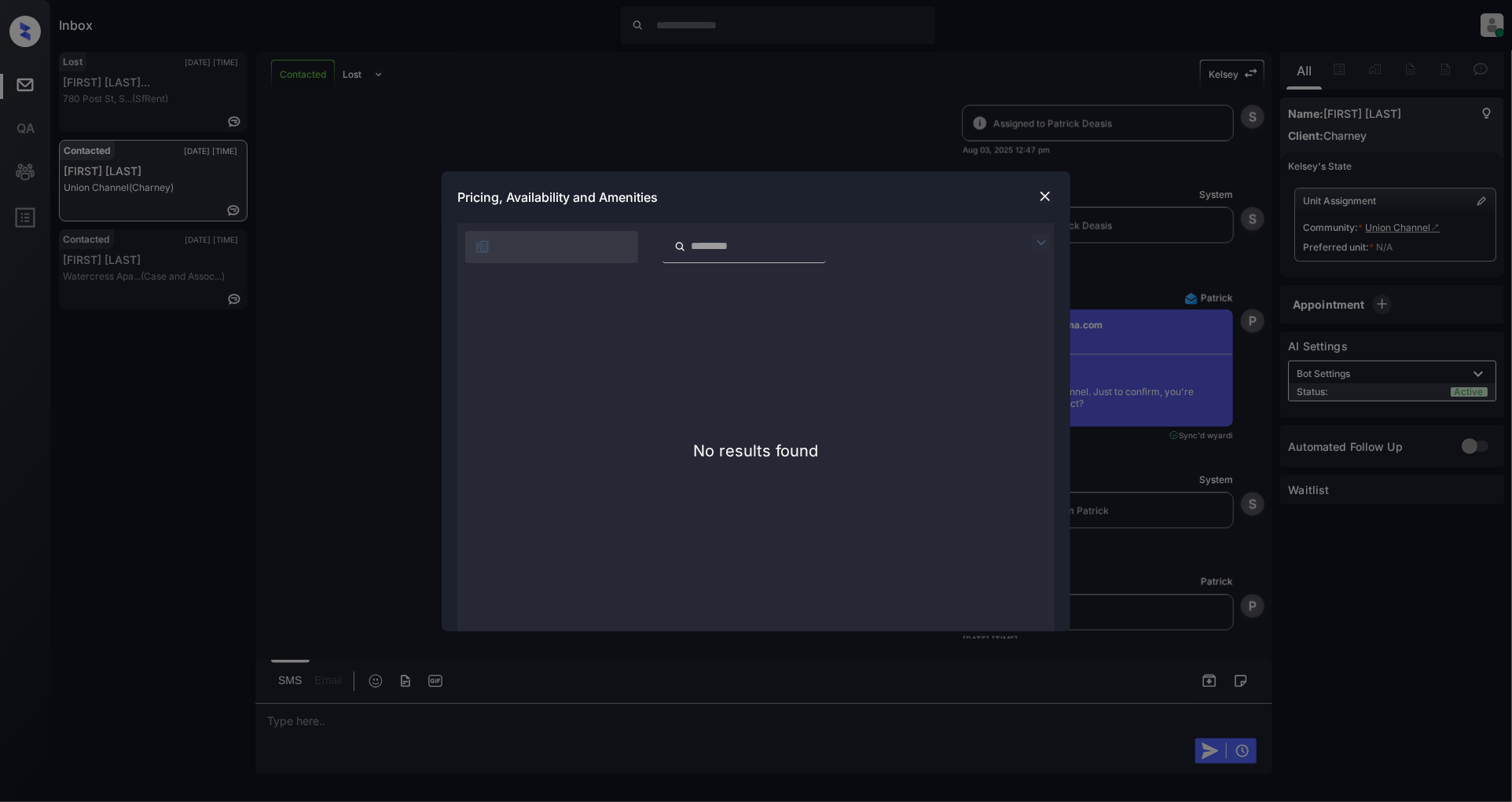 click at bounding box center [1045, 196] 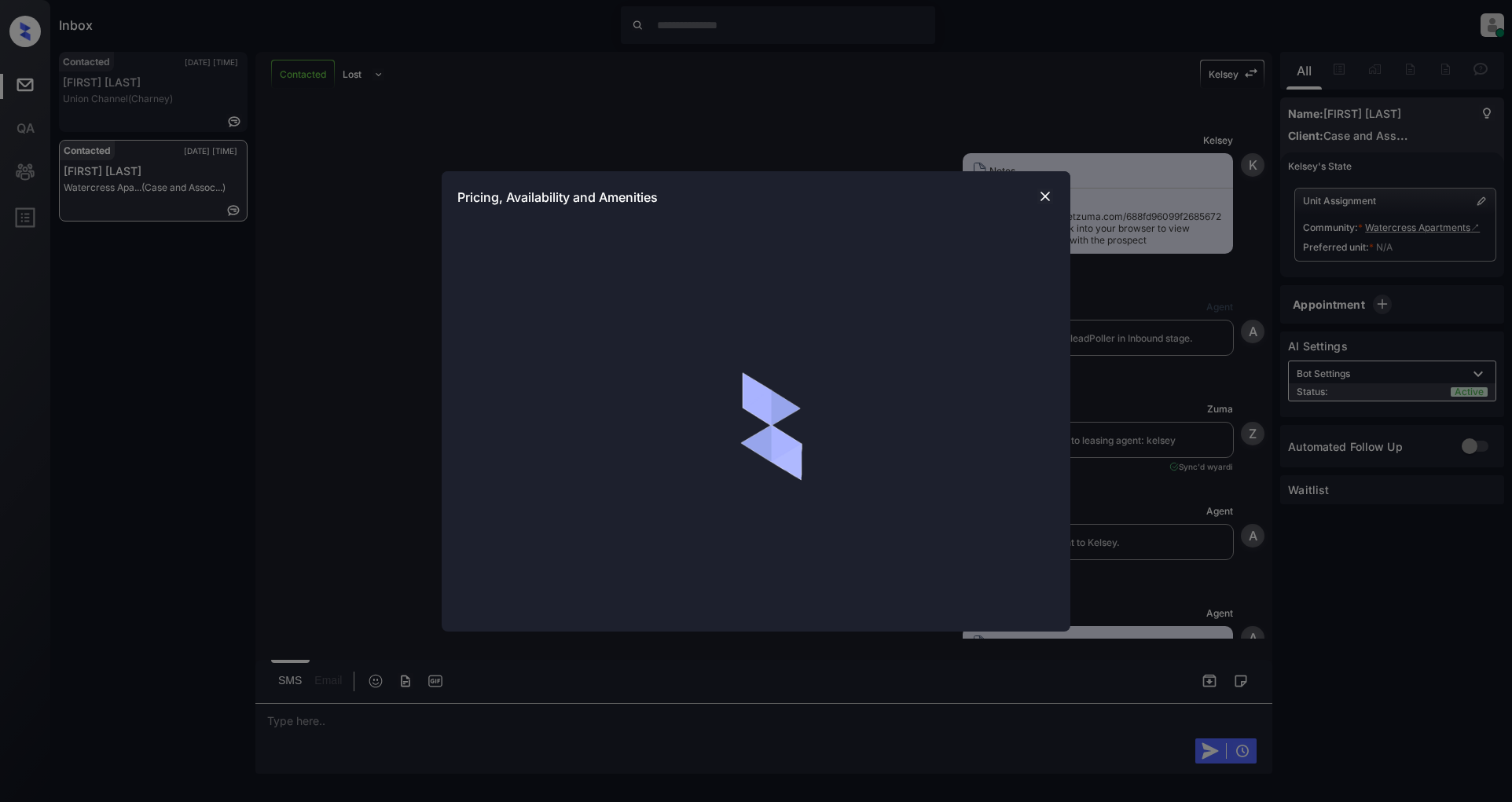 scroll, scrollTop: 0, scrollLeft: 0, axis: both 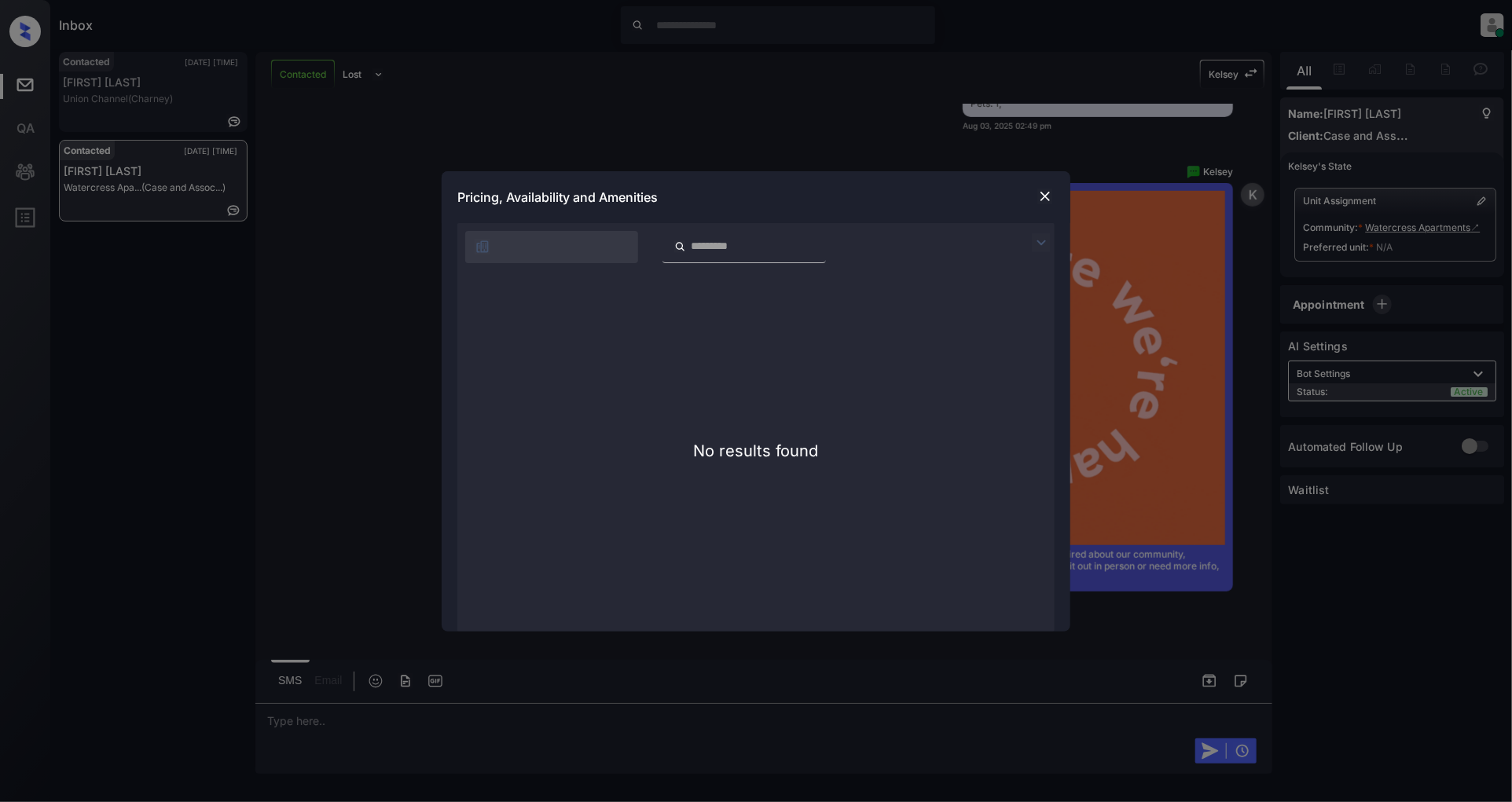 click at bounding box center [1045, 196] 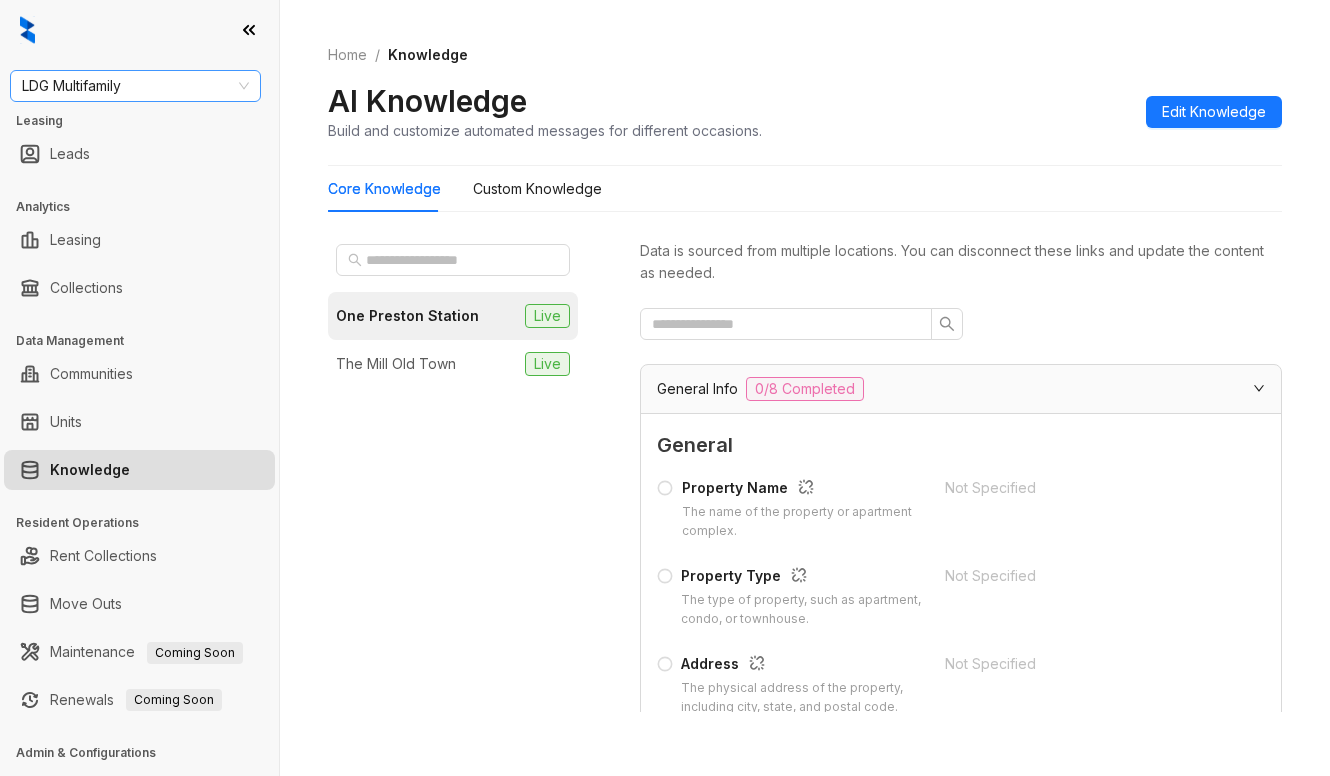 scroll, scrollTop: 0, scrollLeft: 0, axis: both 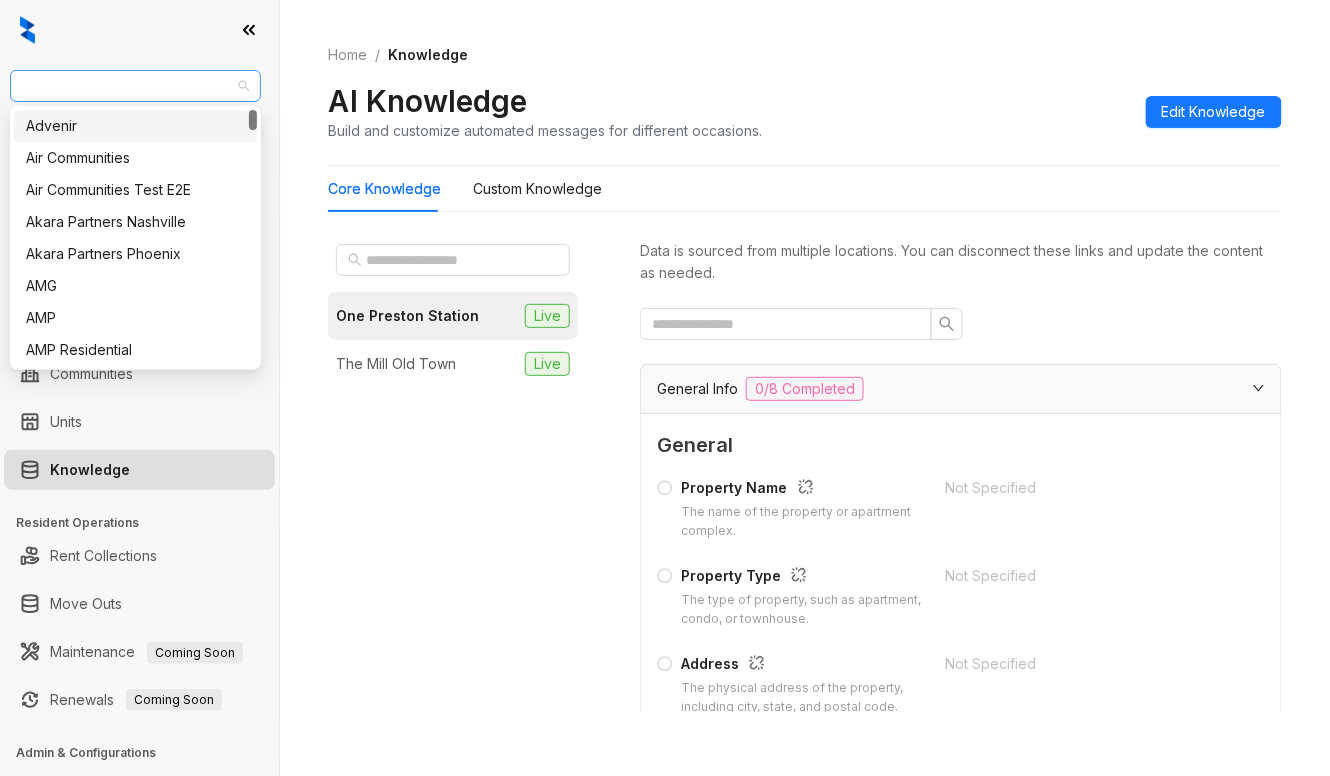 click on "LDG Multifamily" at bounding box center [135, 86] 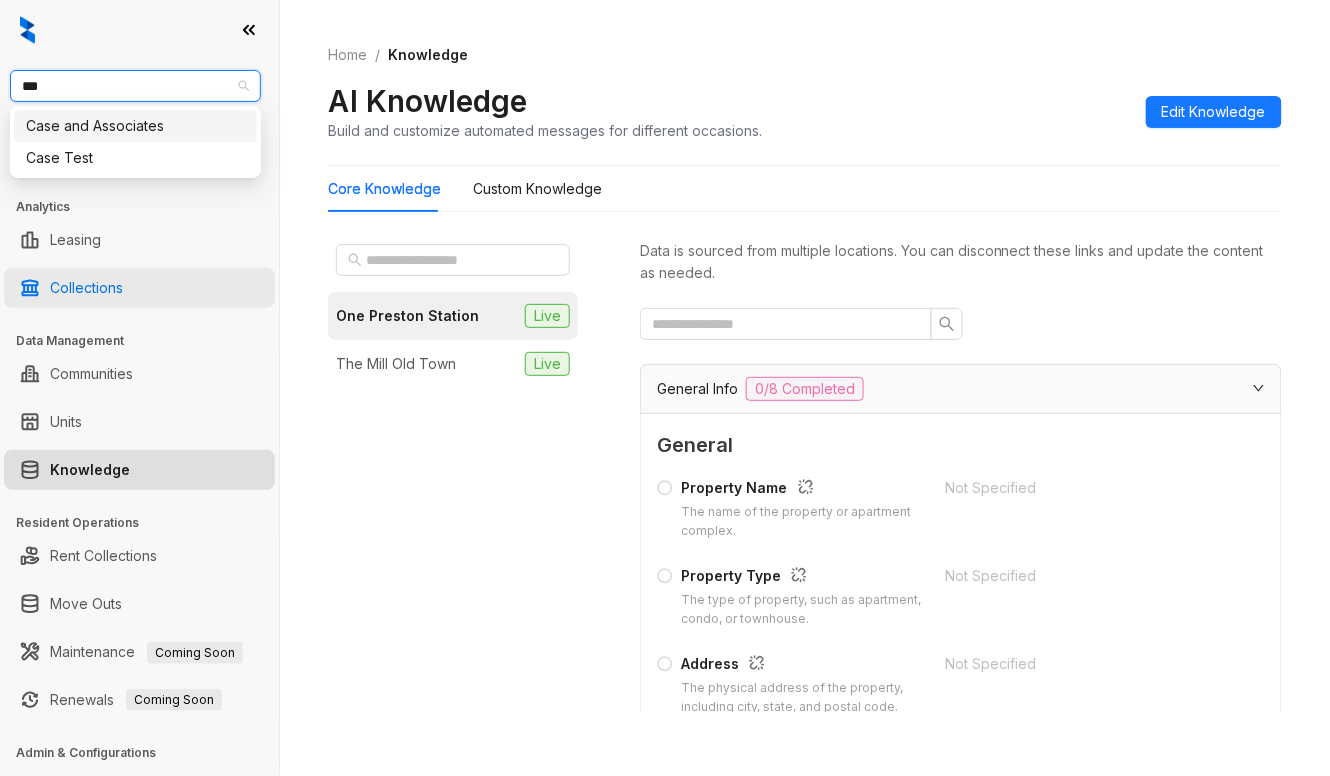 type on "****" 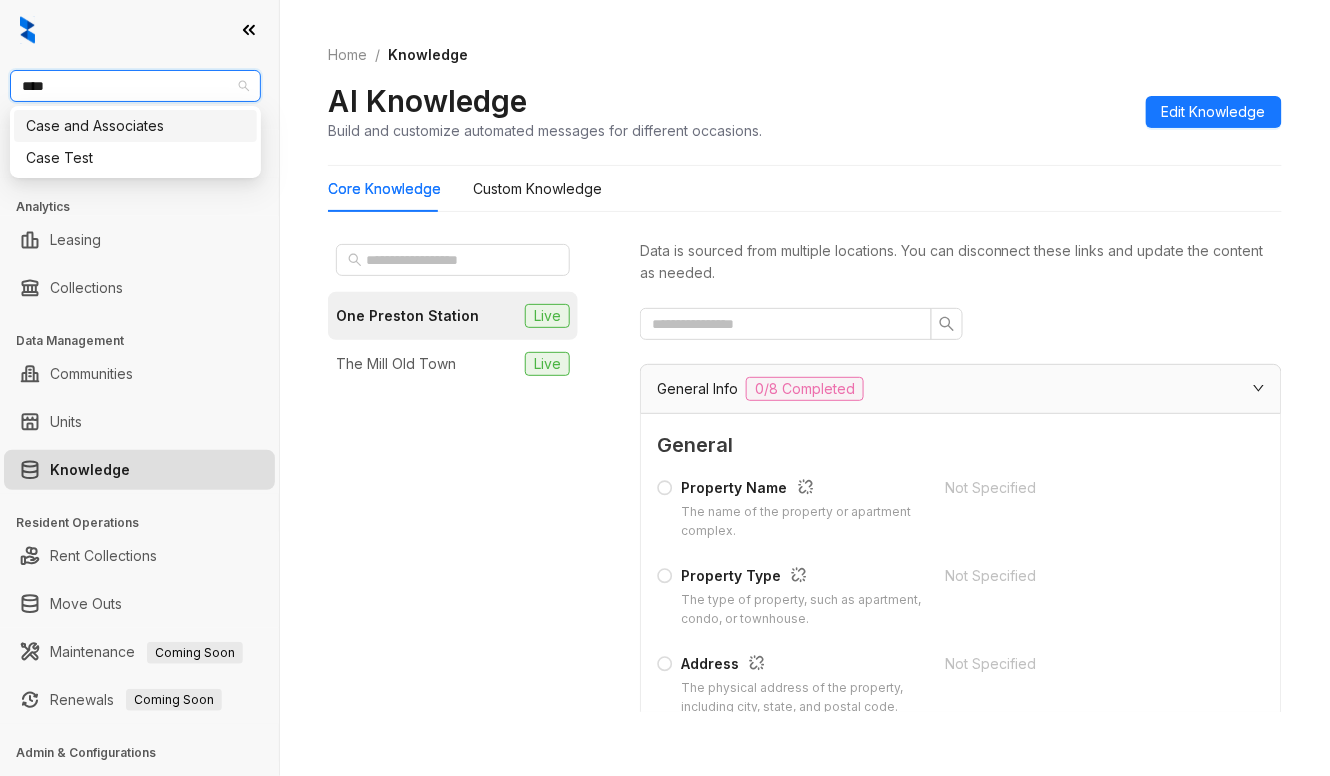 click on "Case and Associates" at bounding box center [135, 126] 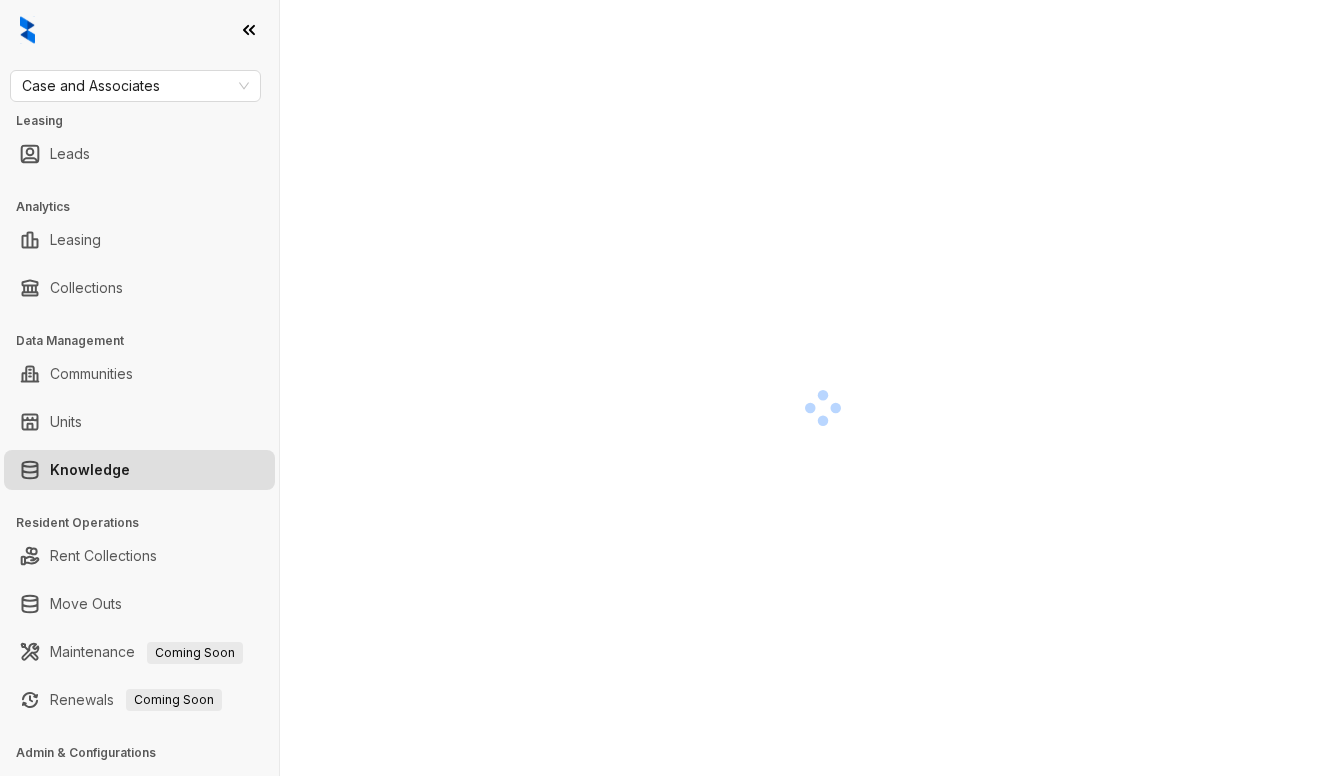 scroll, scrollTop: 0, scrollLeft: 0, axis: both 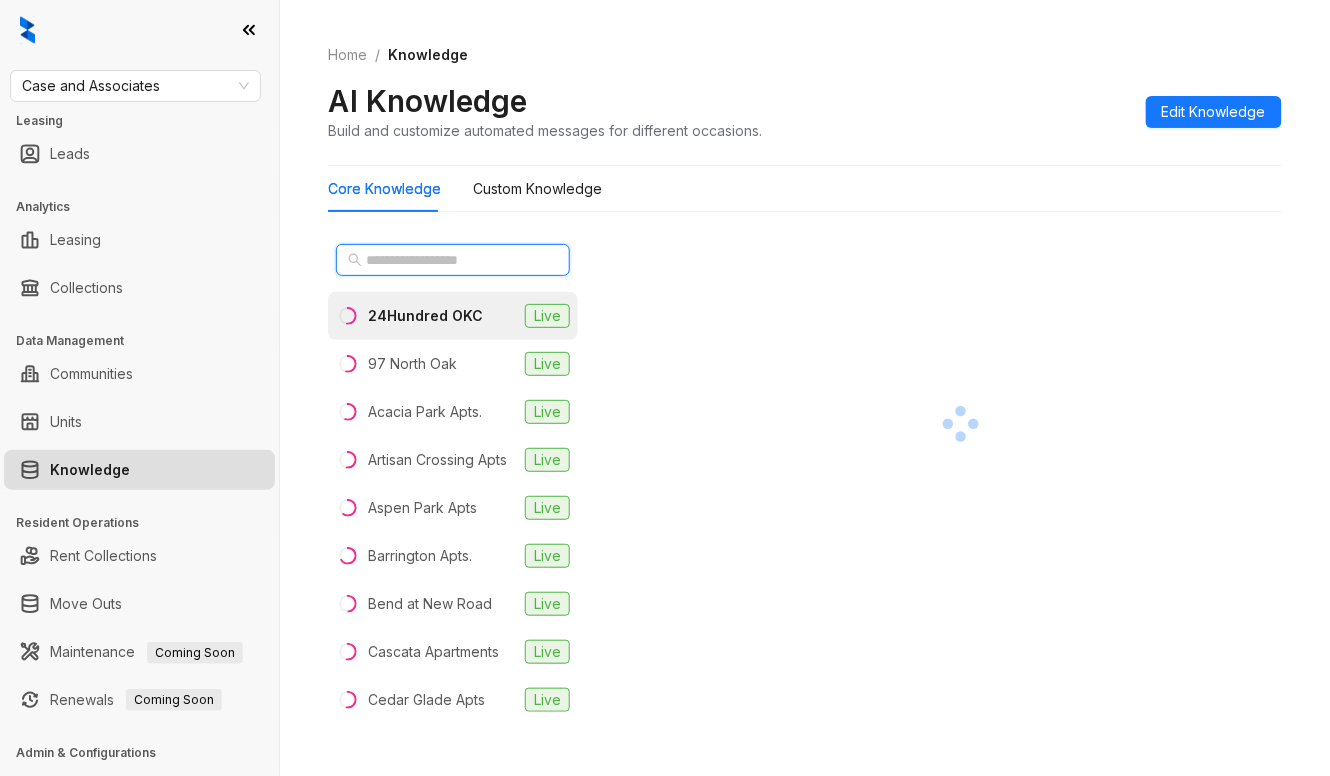 click at bounding box center (454, 260) 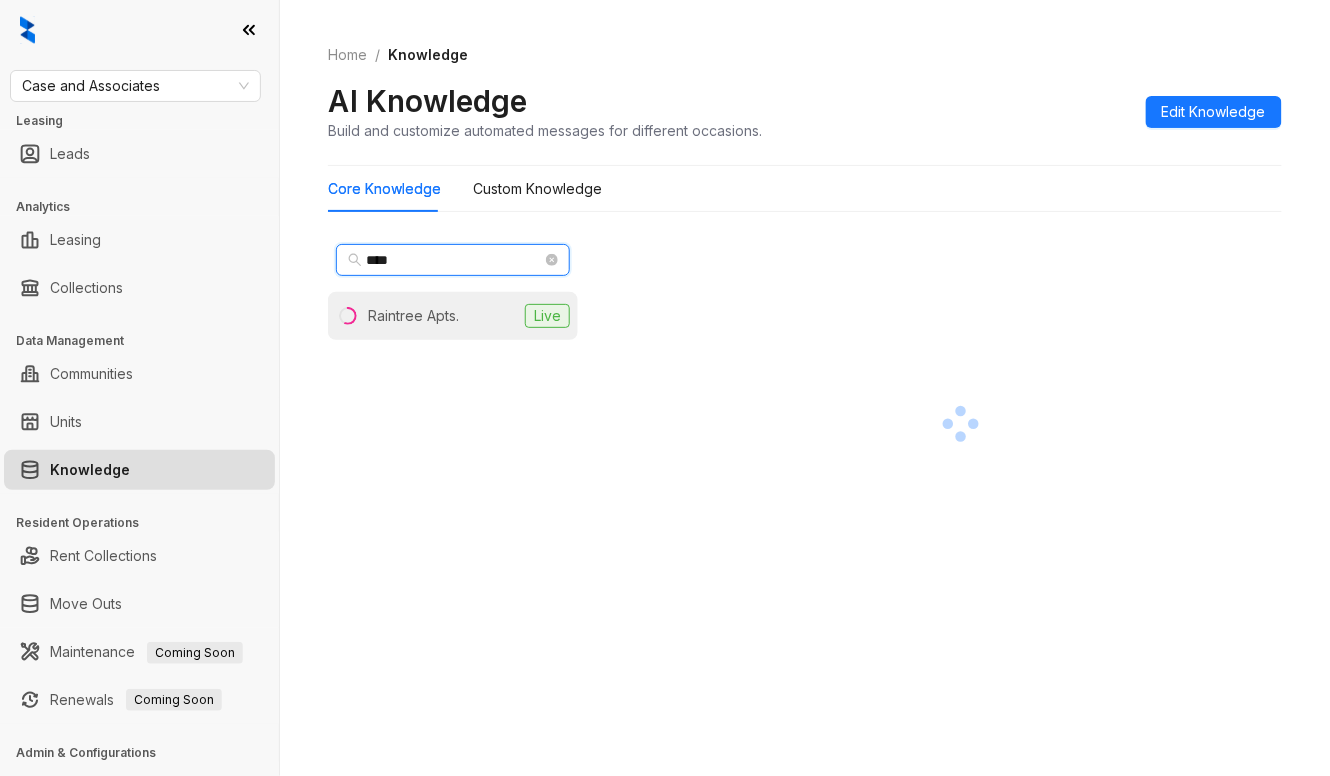 type on "****" 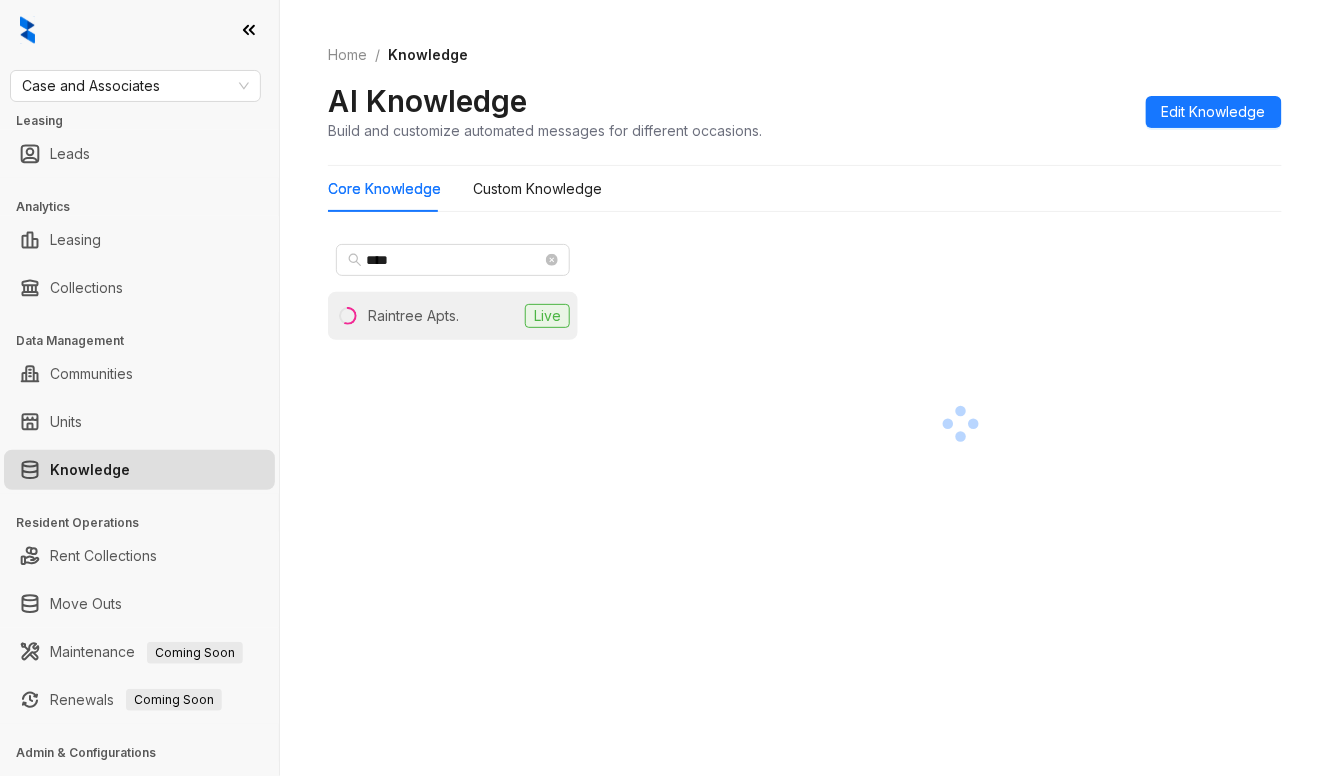 click on "Raintree Apts. Live" at bounding box center (453, 316) 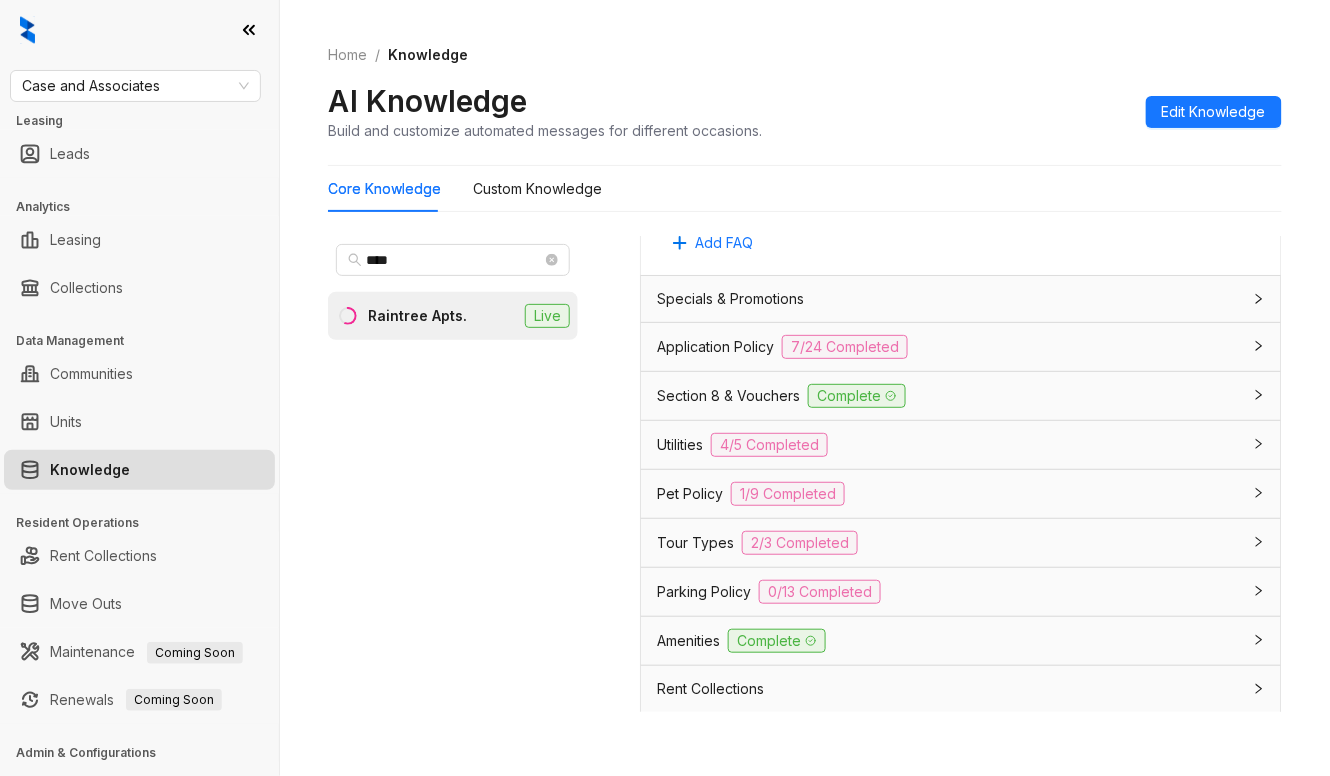 scroll, scrollTop: 1466, scrollLeft: 0, axis: vertical 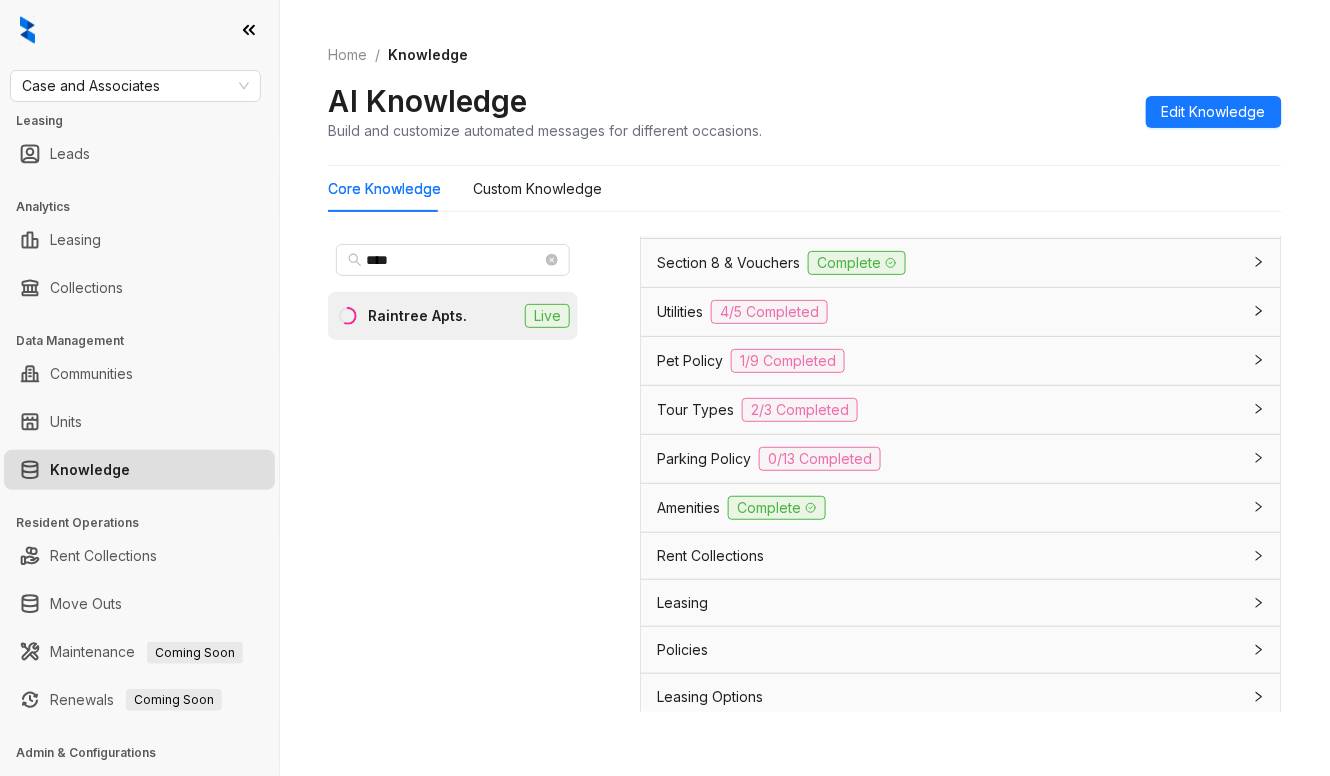 click on "Amenities Complete" at bounding box center [949, 508] 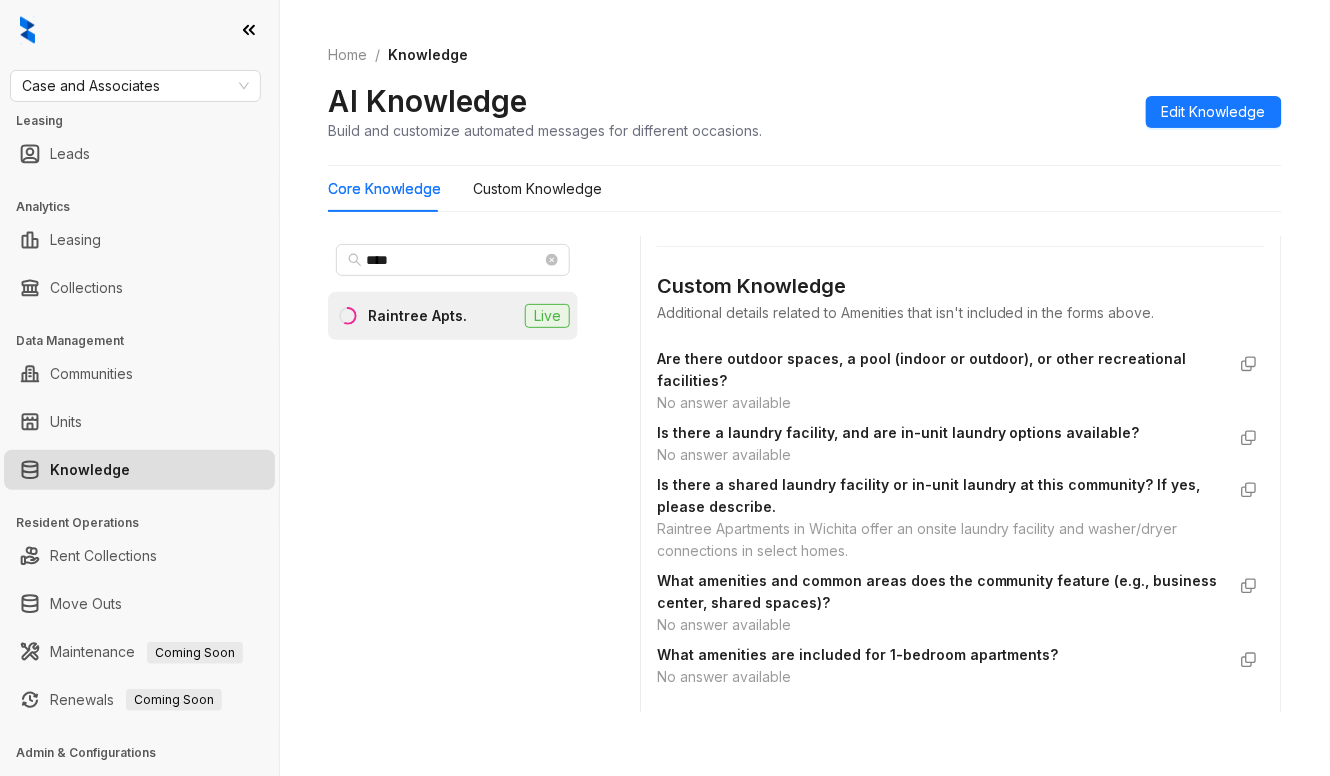 scroll, scrollTop: 2133, scrollLeft: 0, axis: vertical 